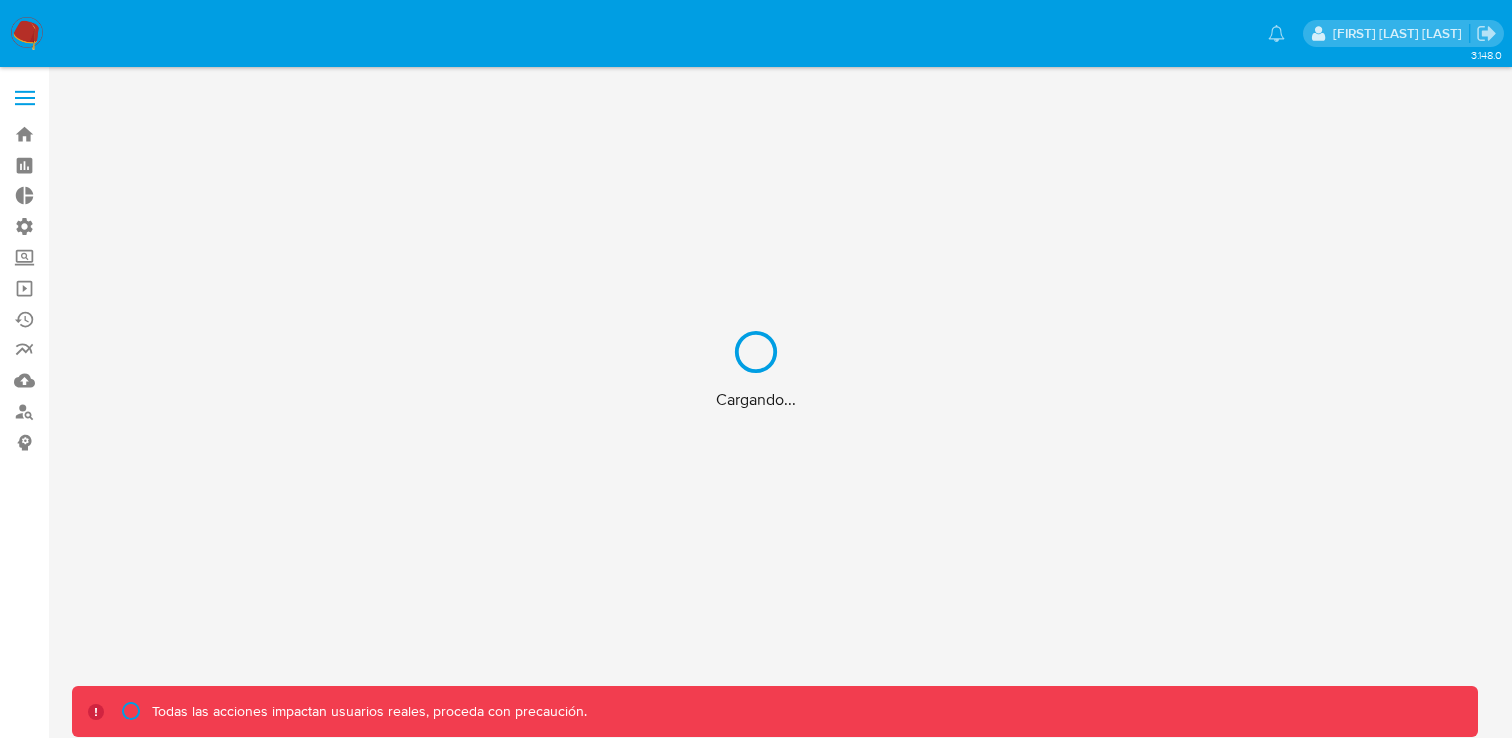 scroll, scrollTop: 0, scrollLeft: 0, axis: both 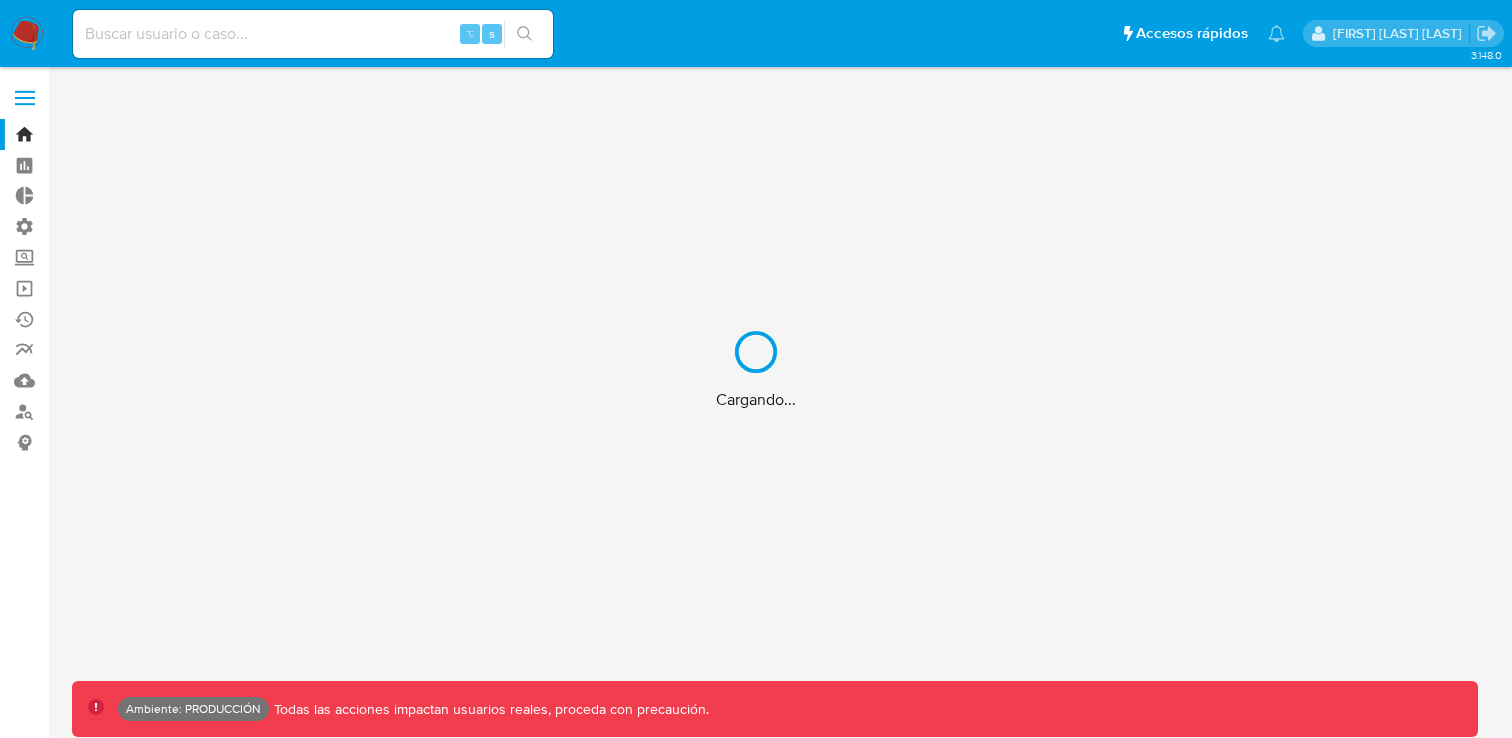 click on "Cargando..." at bounding box center (756, 369) 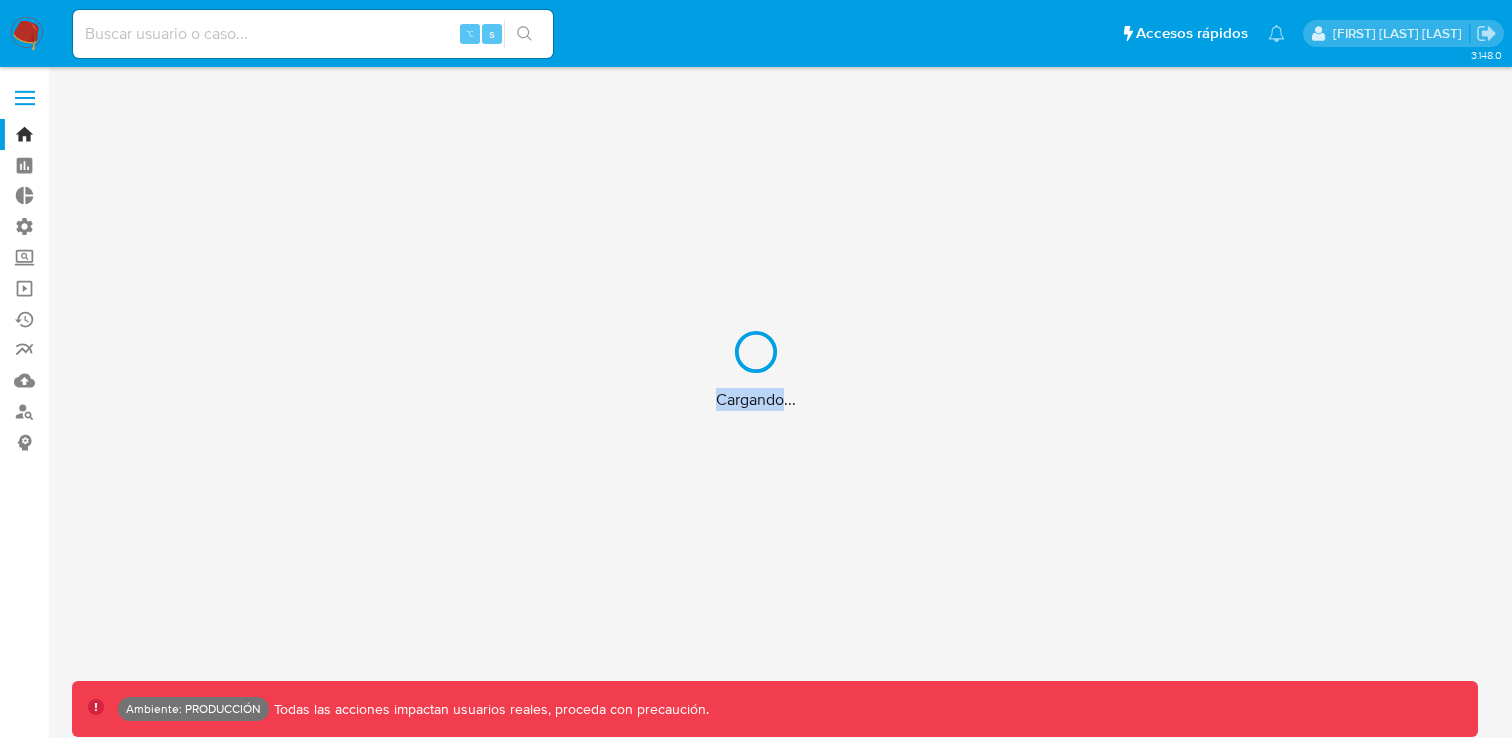 click on "Cargando..." at bounding box center (756, 369) 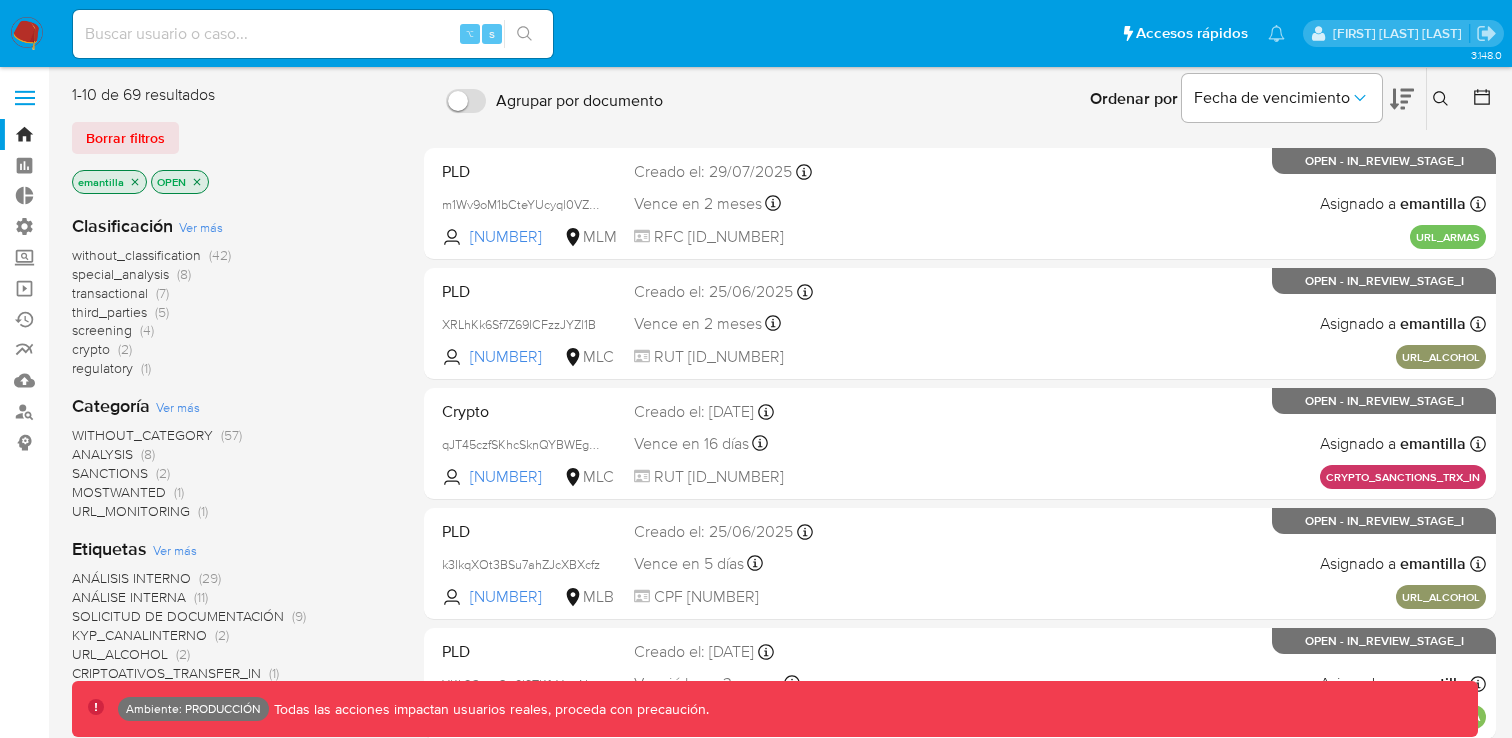 click at bounding box center (313, 34) 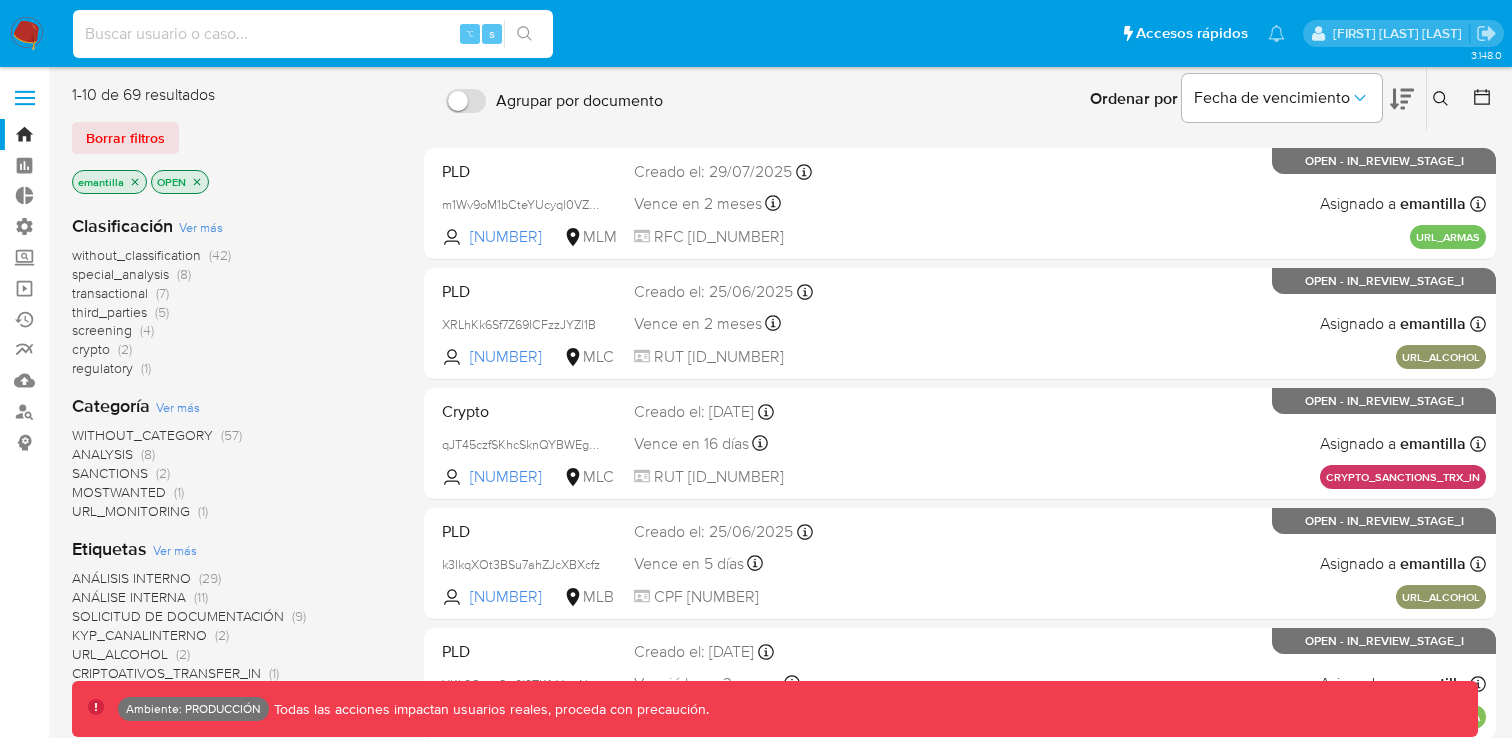 paste on "1834JqlpqSKfBsKQRPU3Eico" 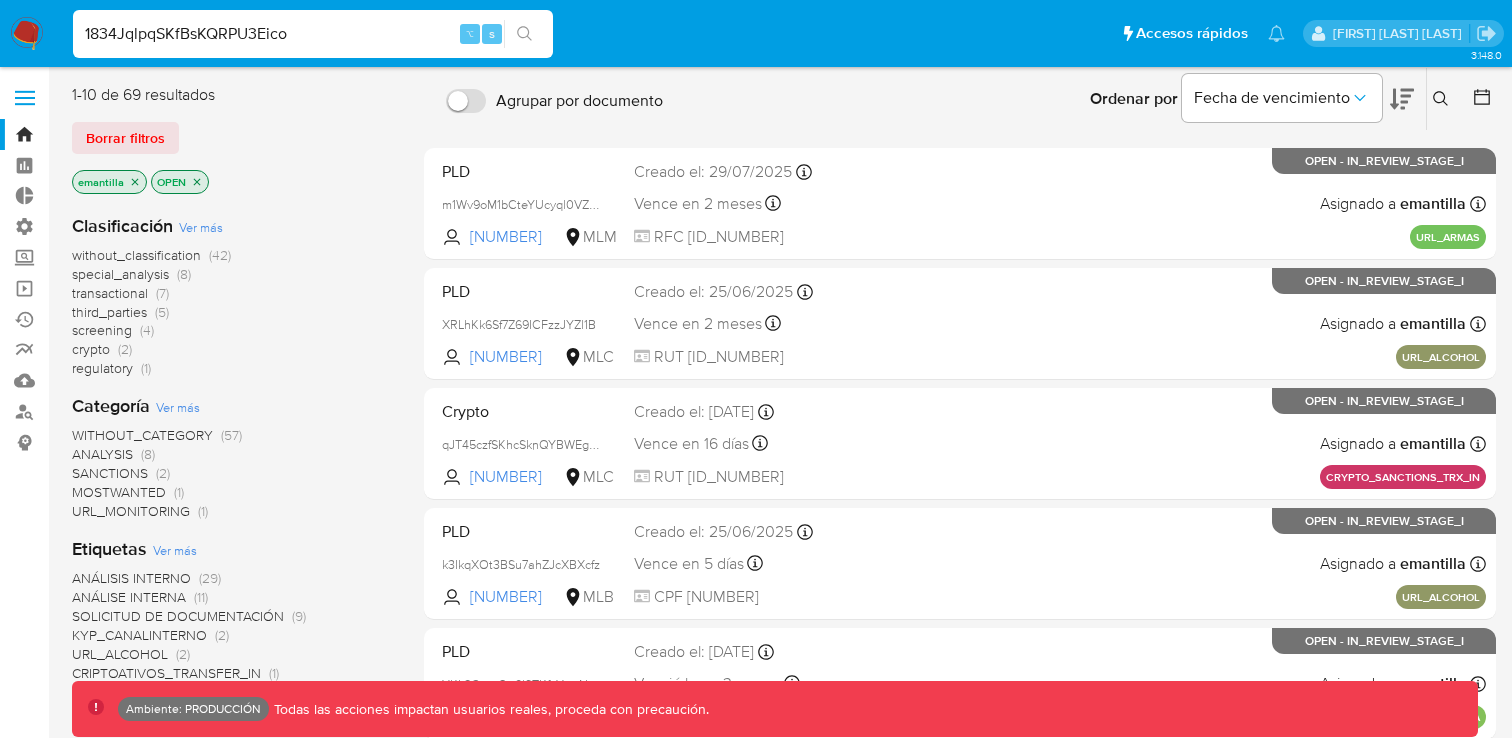 type on "1834JqlpqSKfBsKQRPU3Eico" 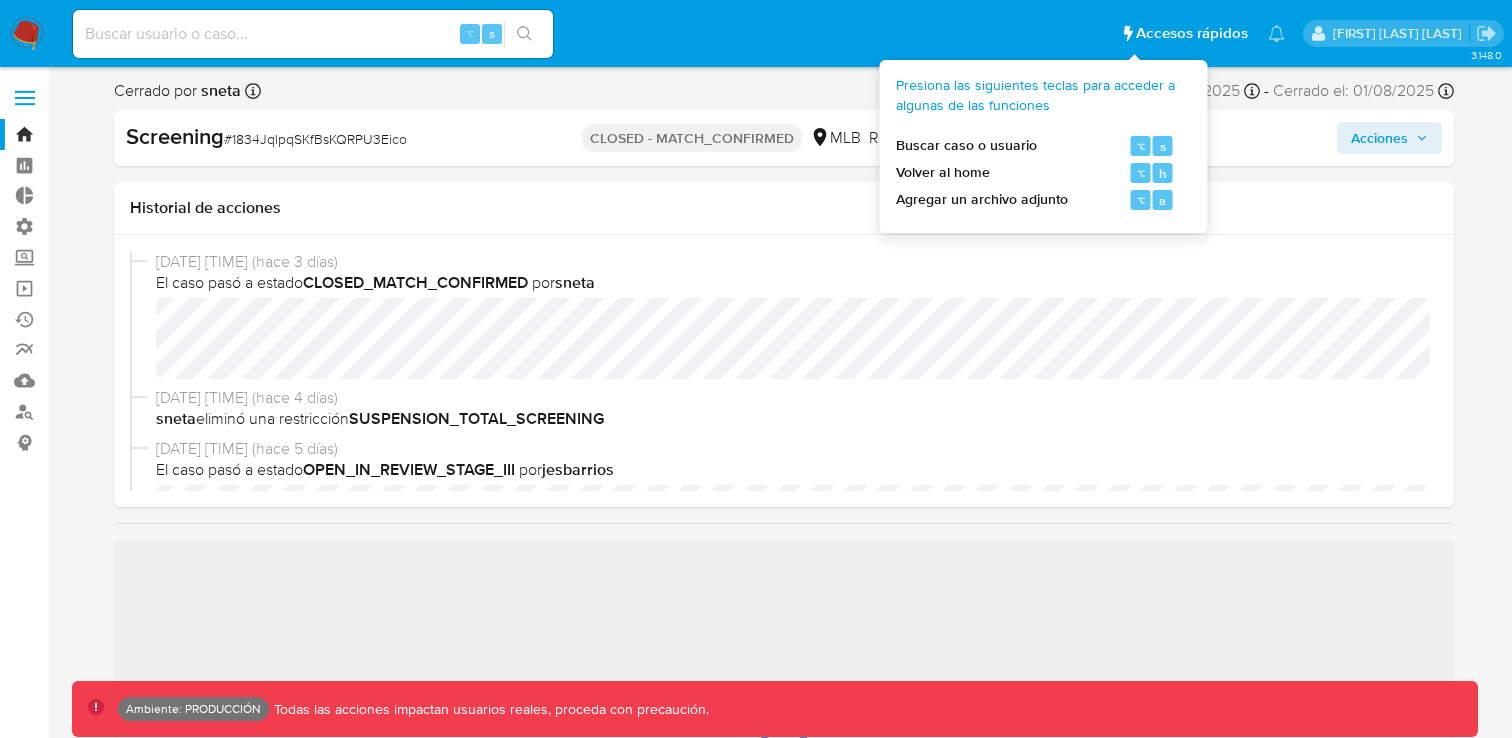 scroll, scrollTop: 845, scrollLeft: 0, axis: vertical 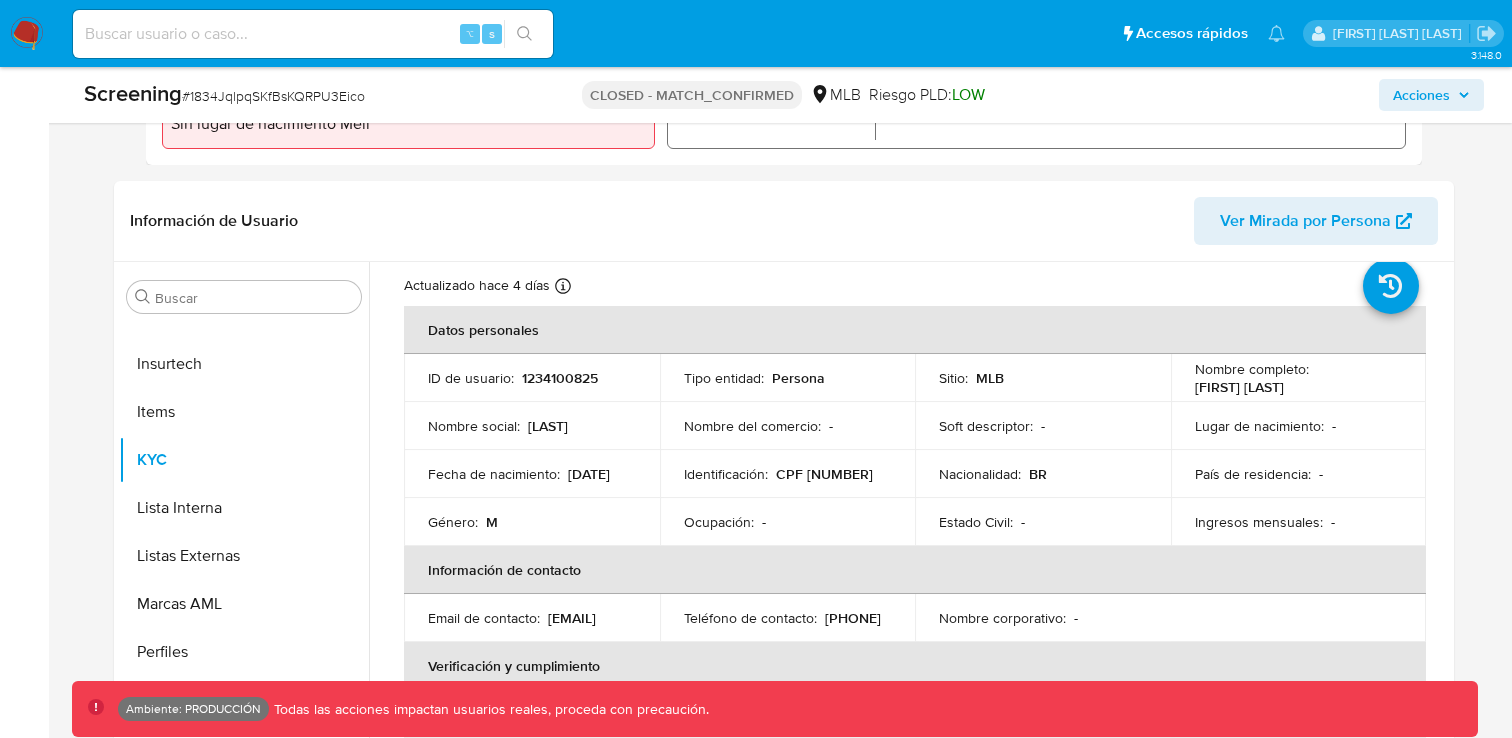 select on "10" 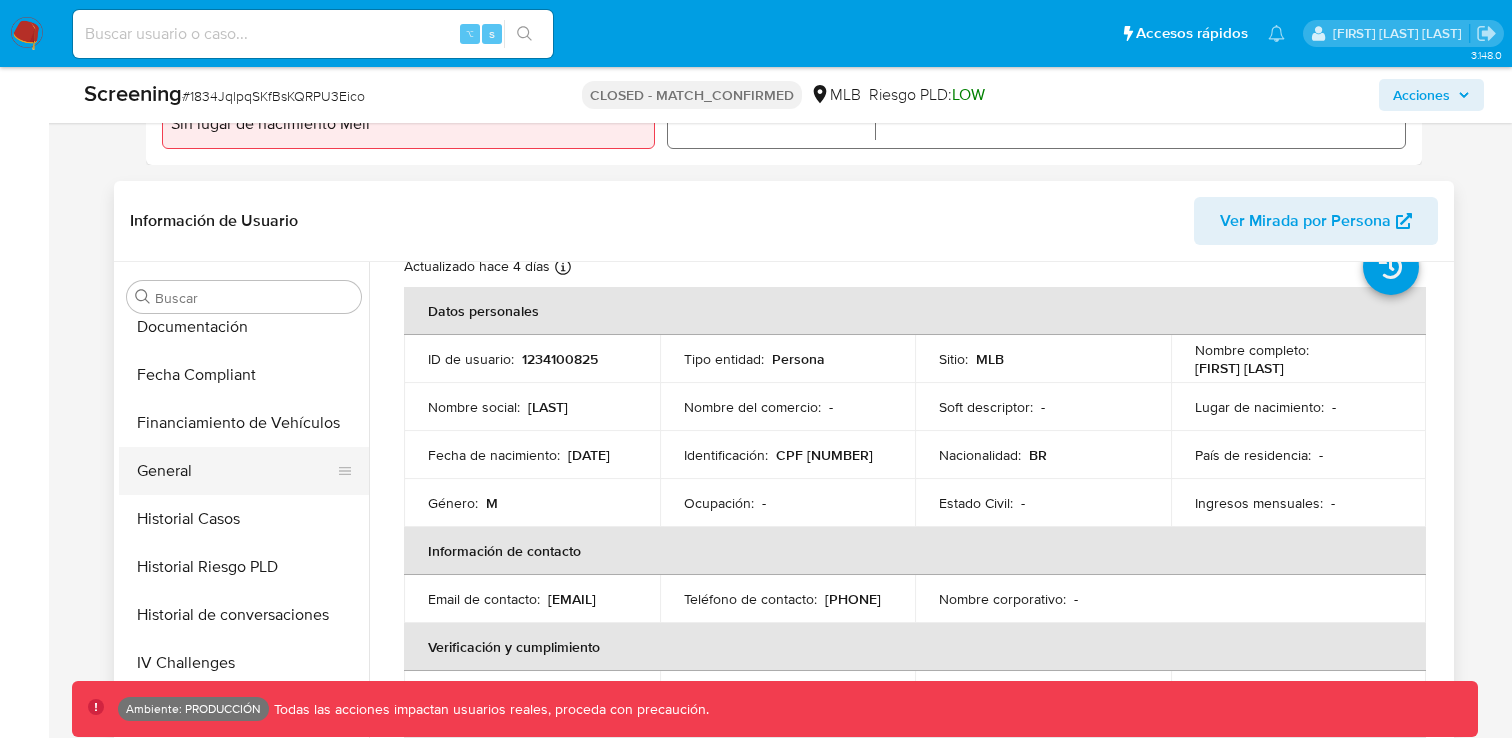 scroll, scrollTop: 446, scrollLeft: 0, axis: vertical 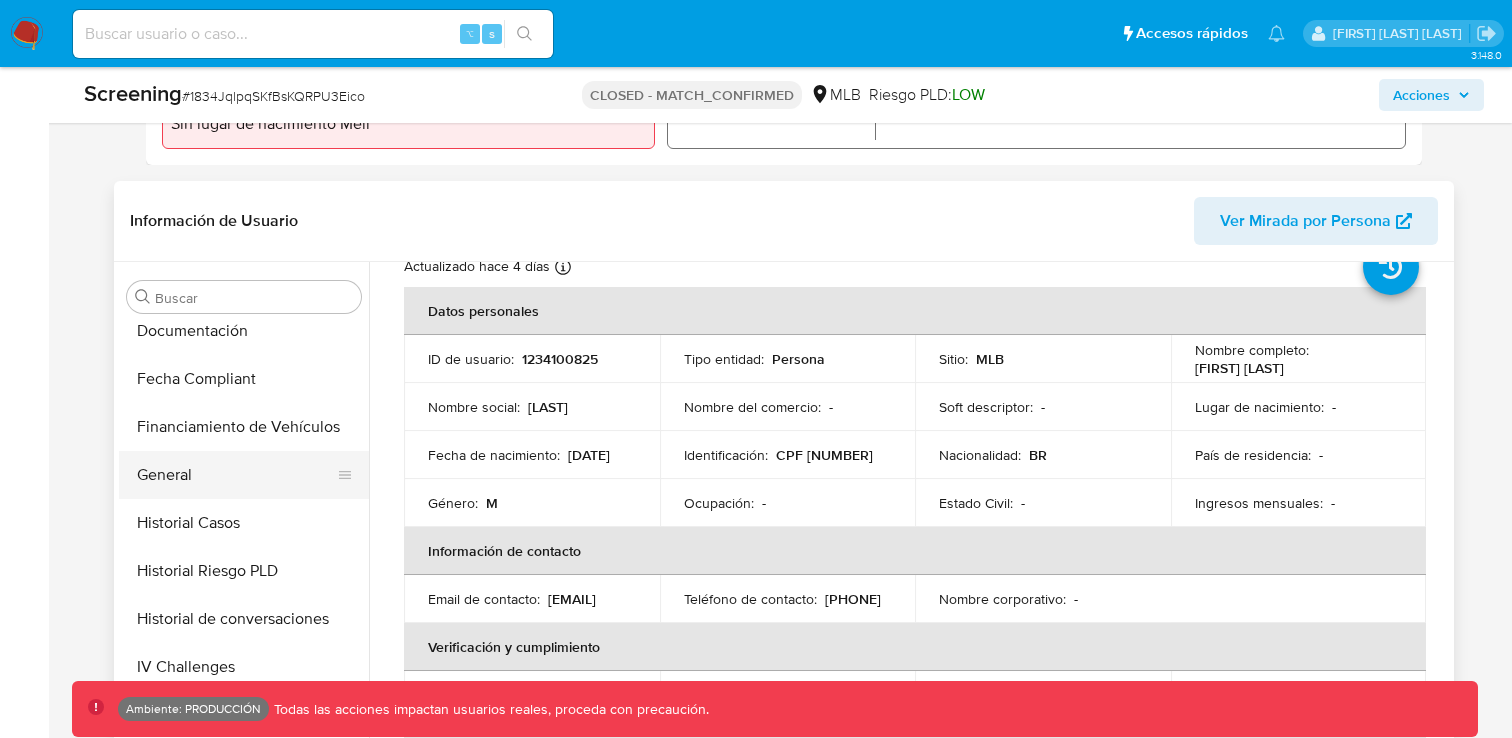 click on "General" at bounding box center [236, 475] 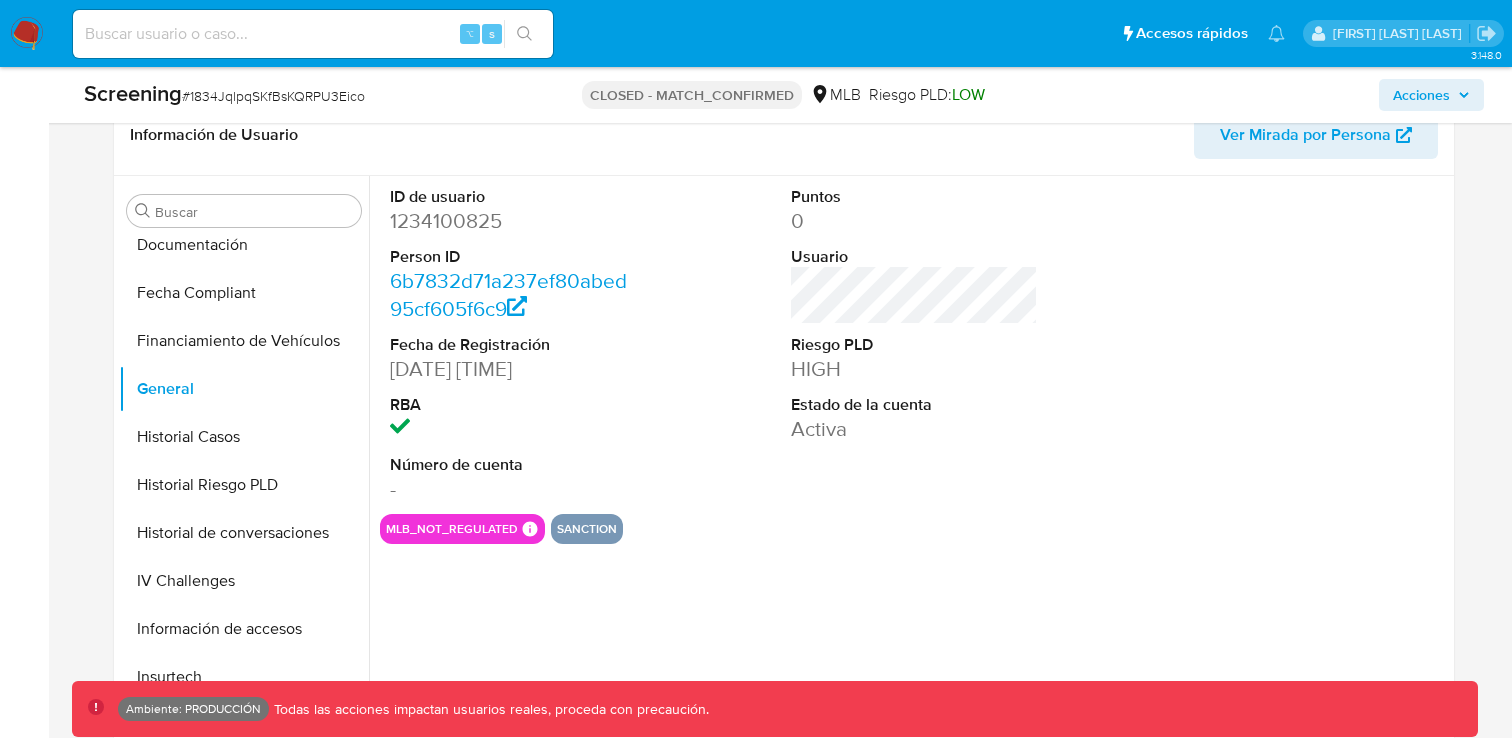 scroll, scrollTop: 846, scrollLeft: 0, axis: vertical 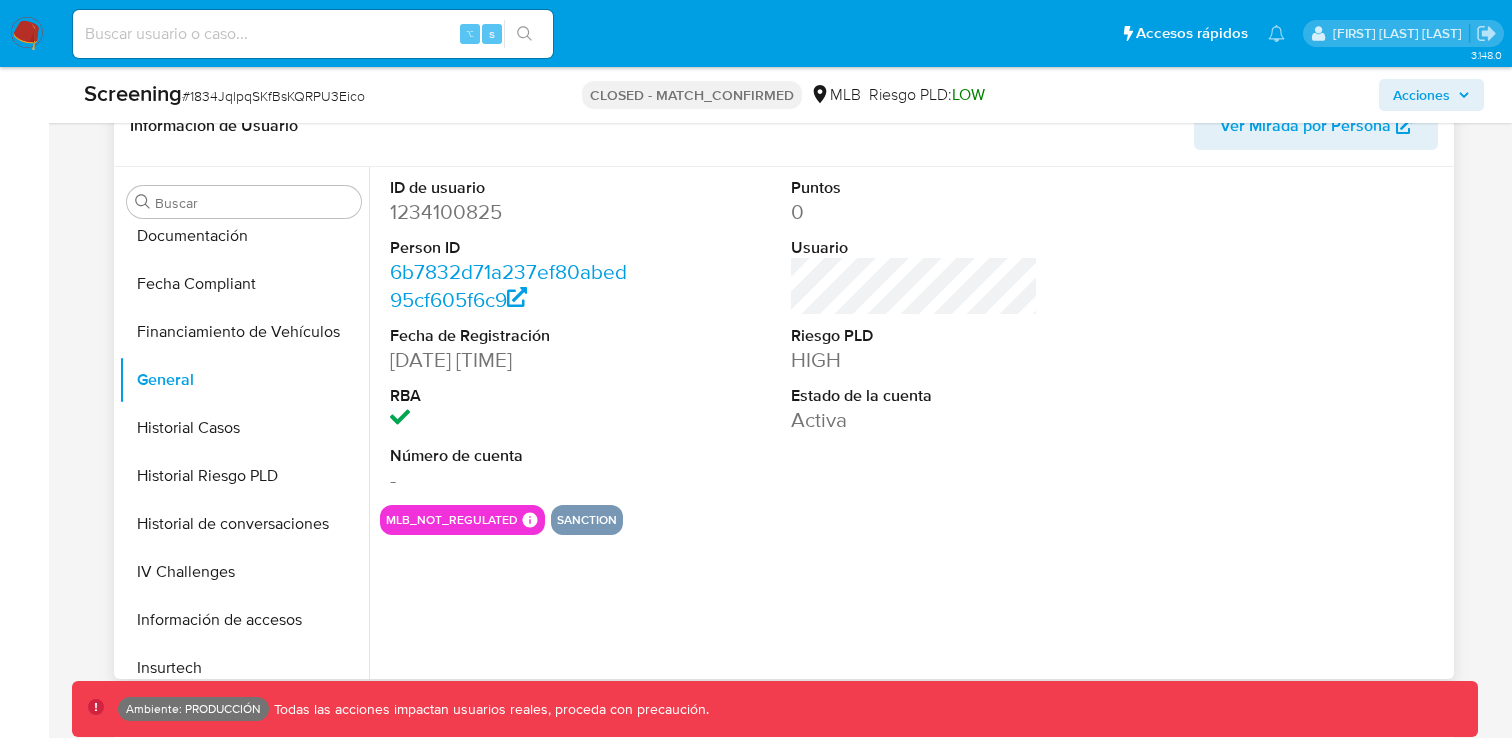 click on "sanction" at bounding box center (587, 520) 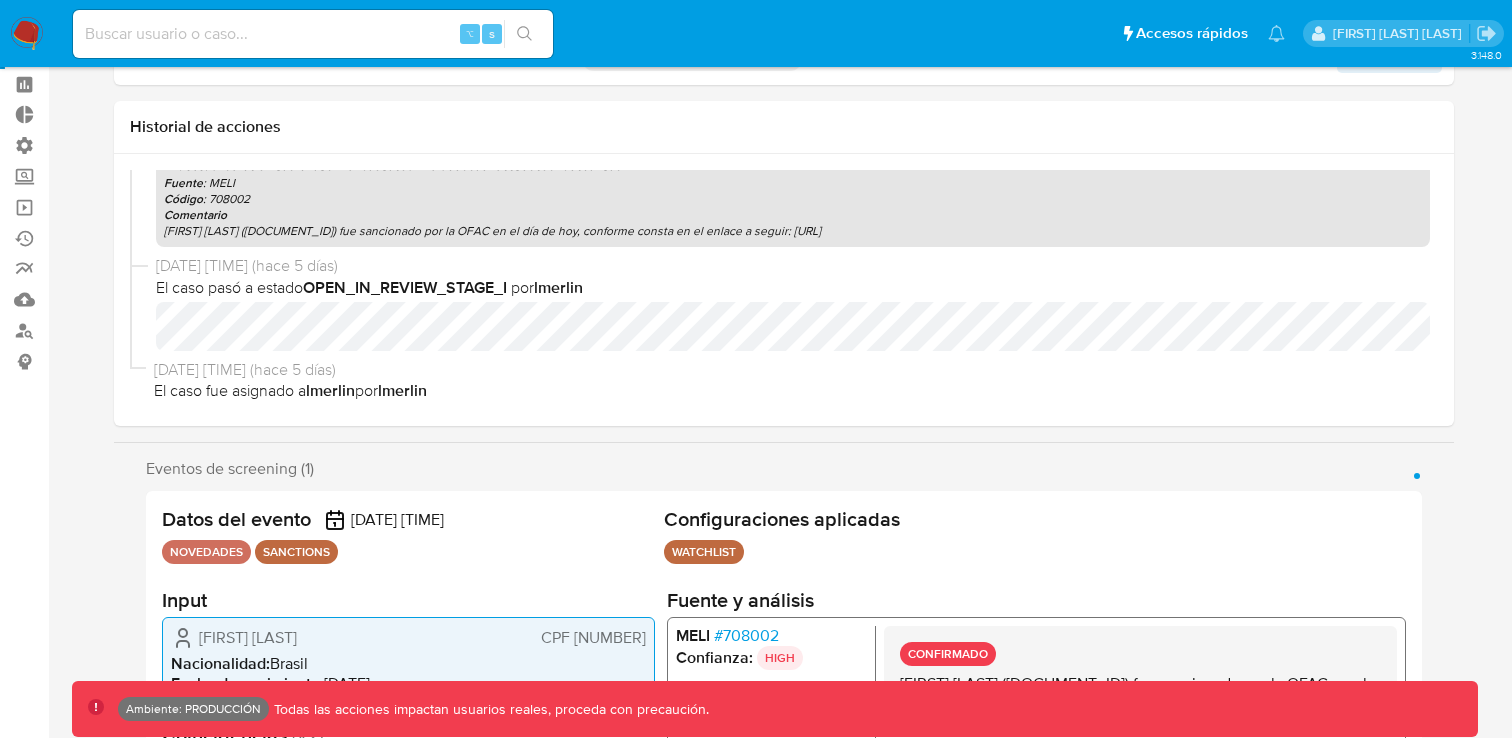 scroll, scrollTop: 0, scrollLeft: 0, axis: both 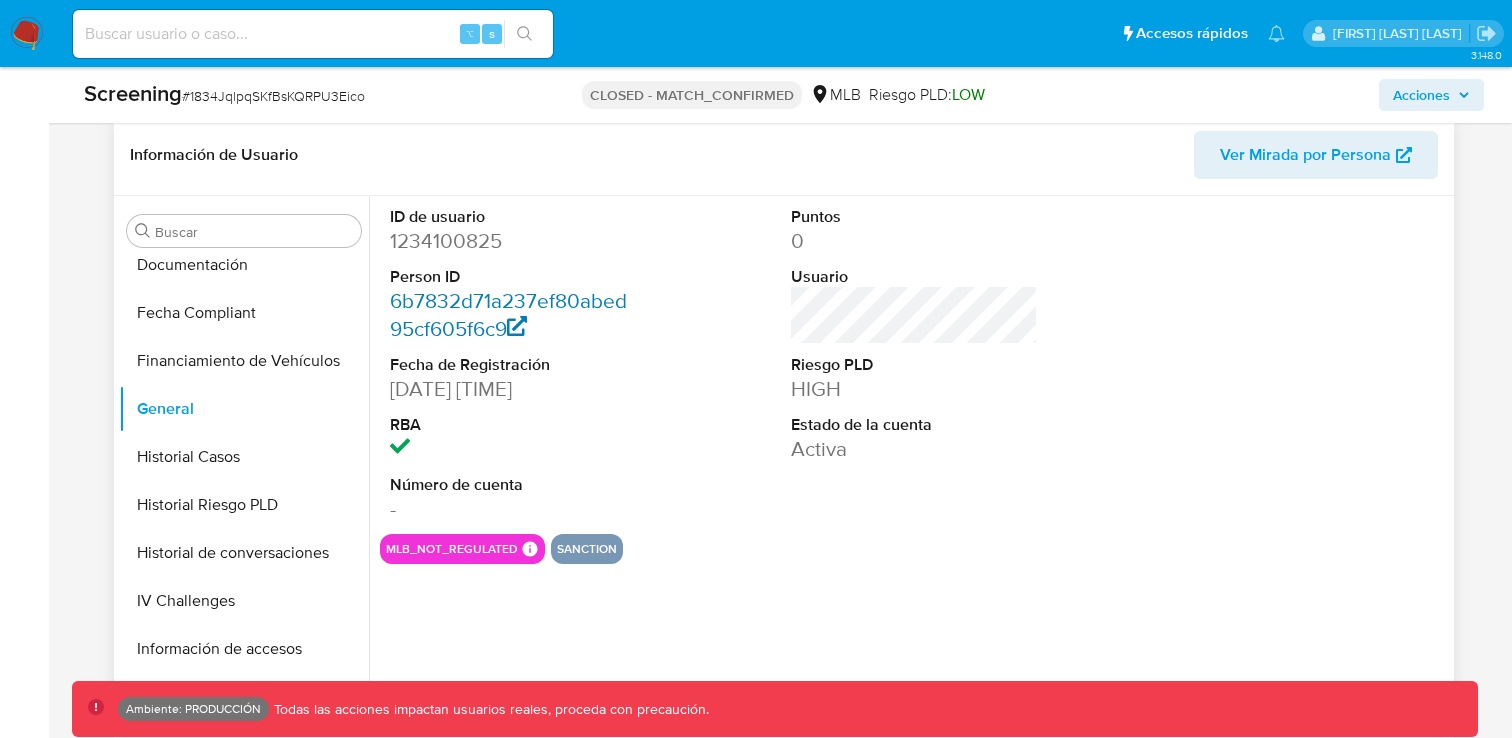 click on "6b7832d71a237ef80abed95cf605f6c9" at bounding box center (508, 314) 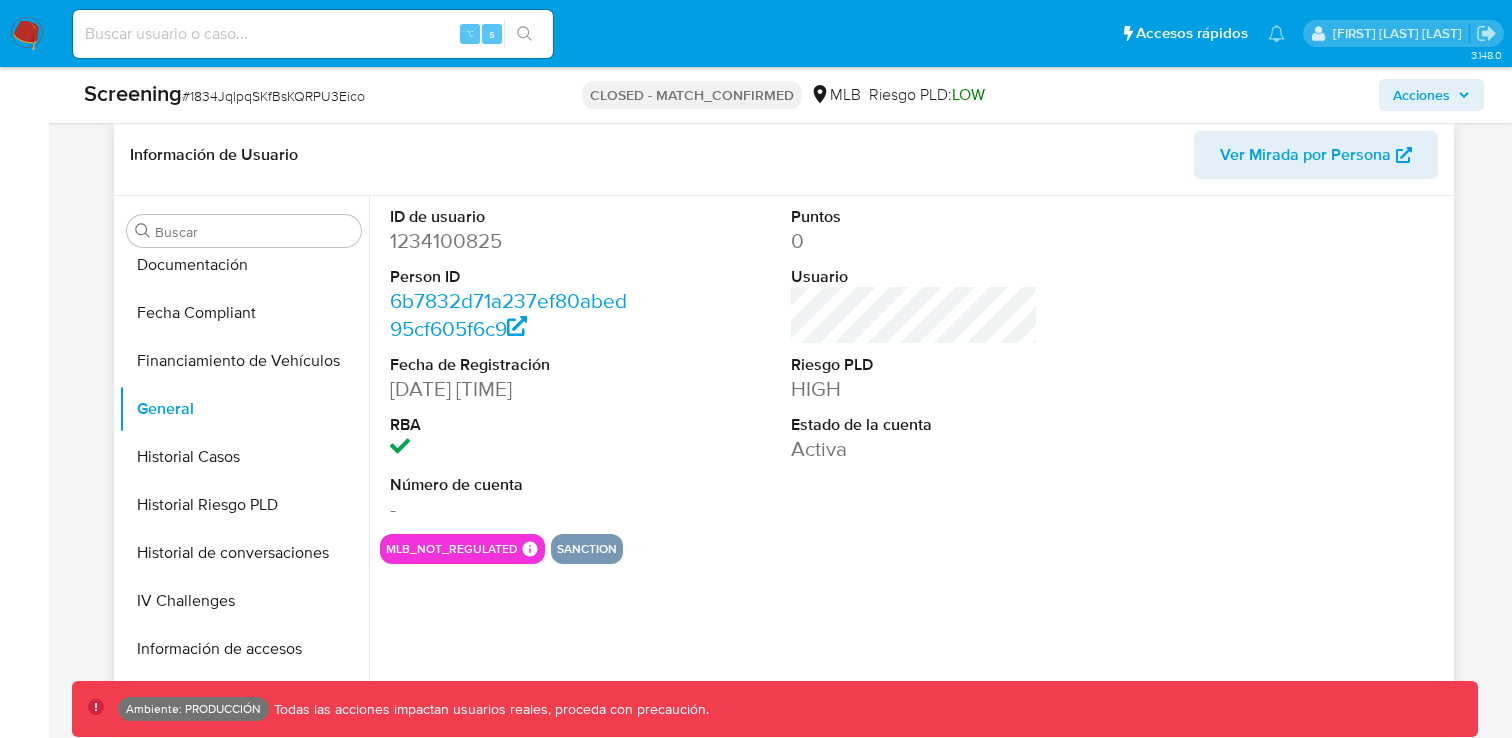 click on "1234100825" at bounding box center [513, 241] 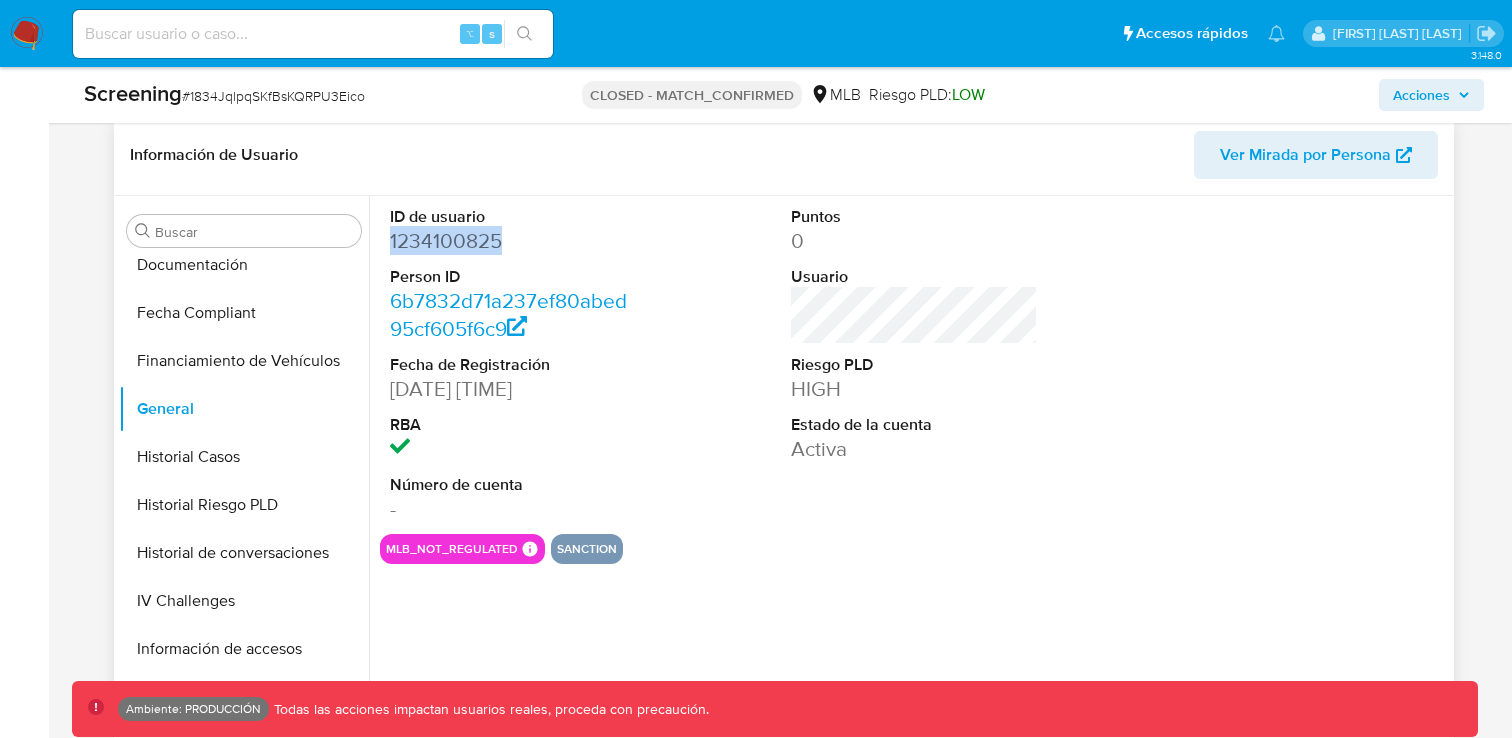 click on "1234100825" at bounding box center [513, 241] 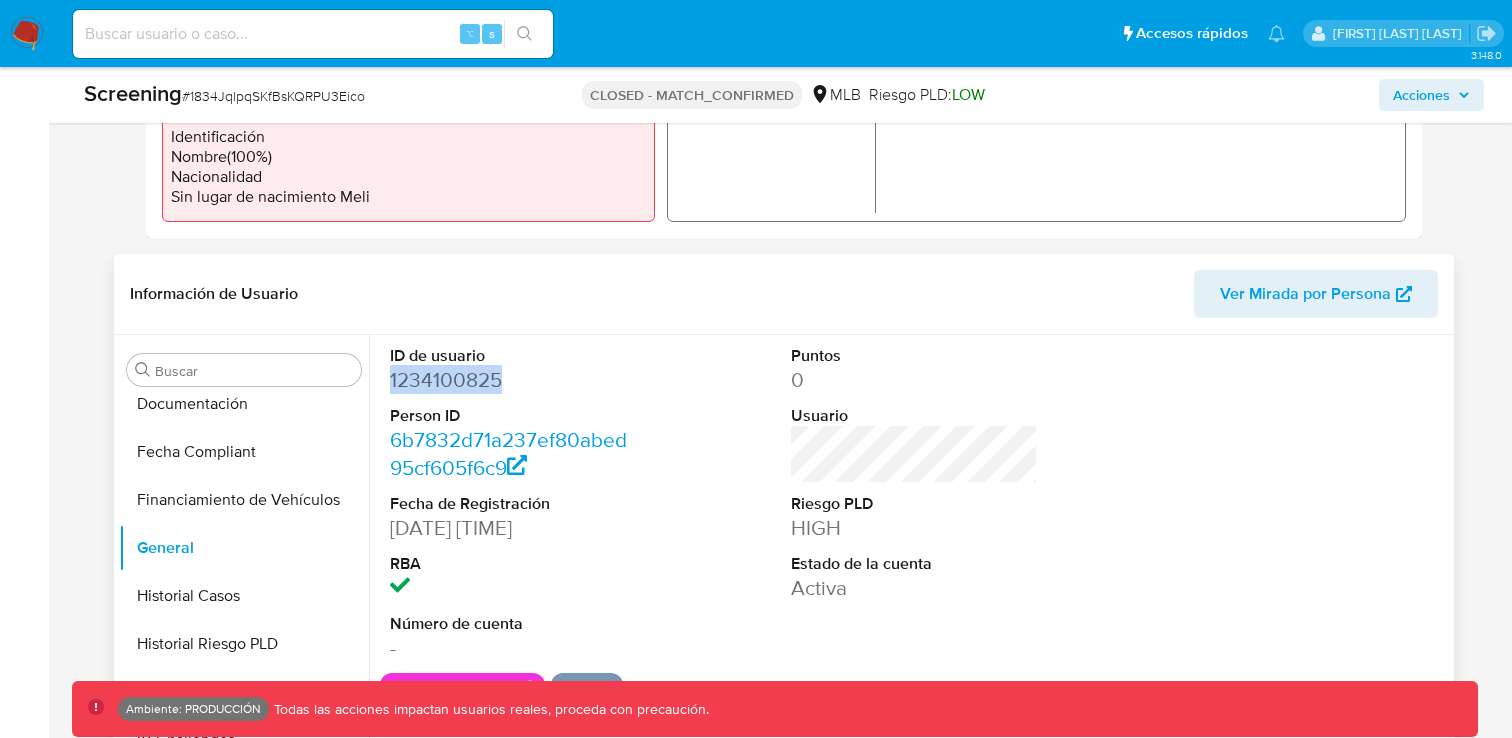 scroll, scrollTop: 697, scrollLeft: 0, axis: vertical 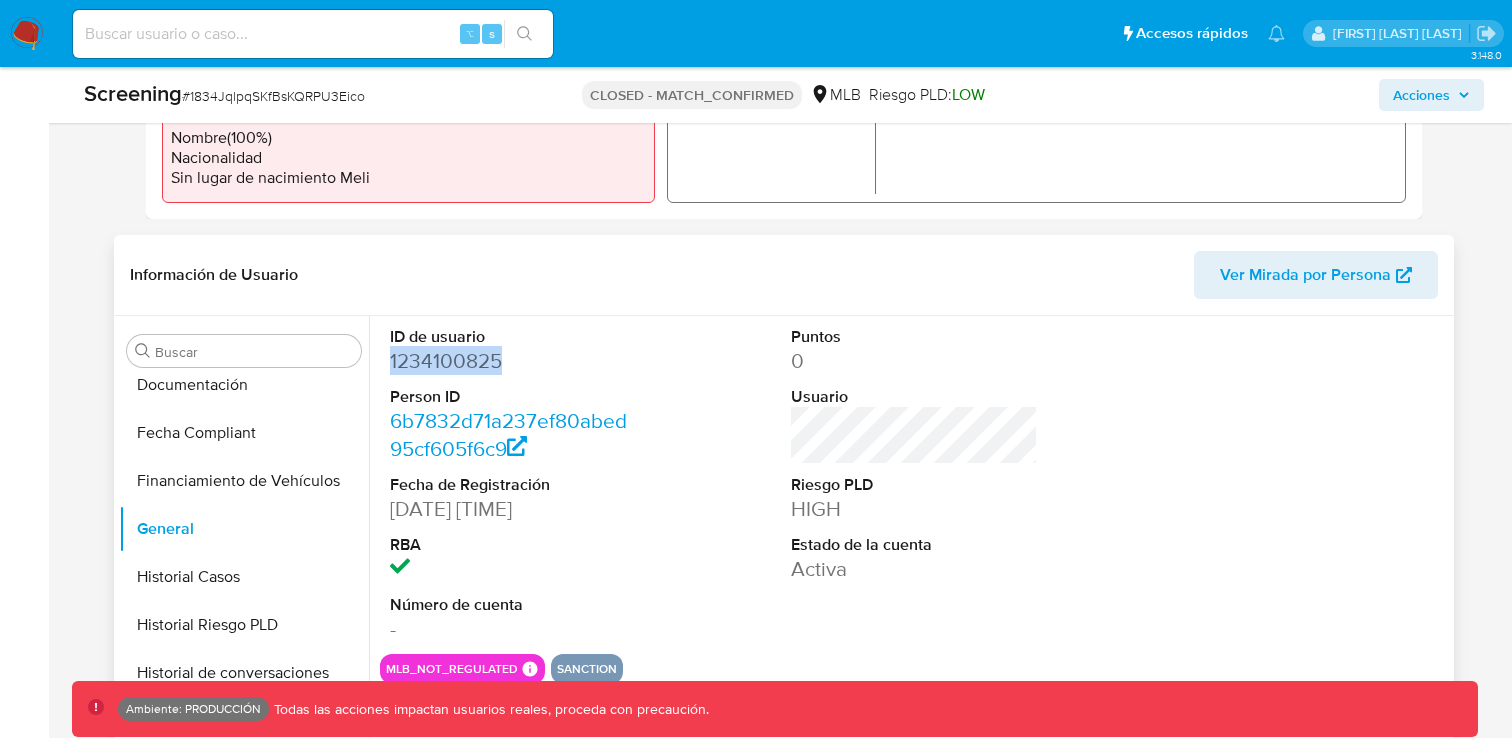 click on "1234100825" at bounding box center [513, 361] 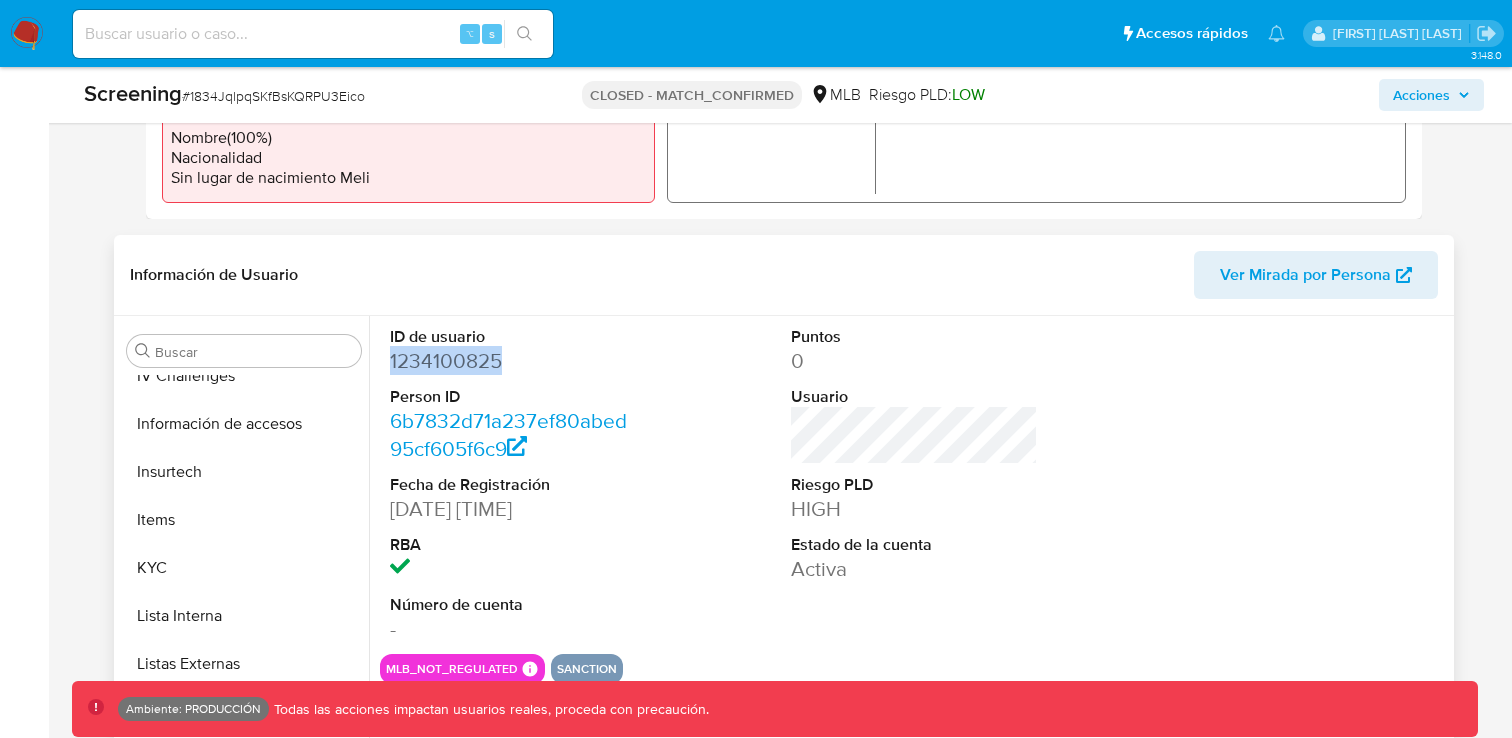scroll, scrollTop: 845, scrollLeft: 0, axis: vertical 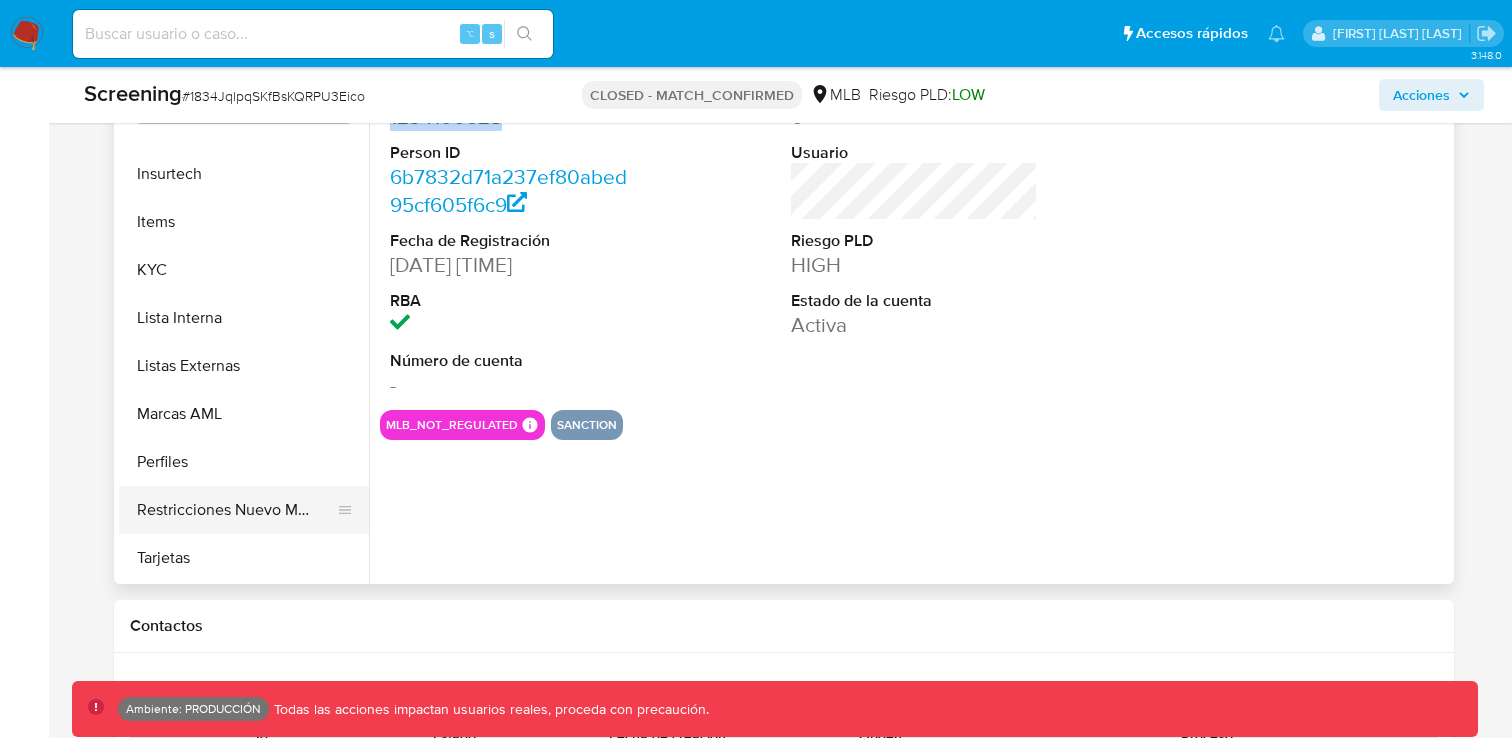 click on "Restricciones Nuevo Mundo" at bounding box center (236, 510) 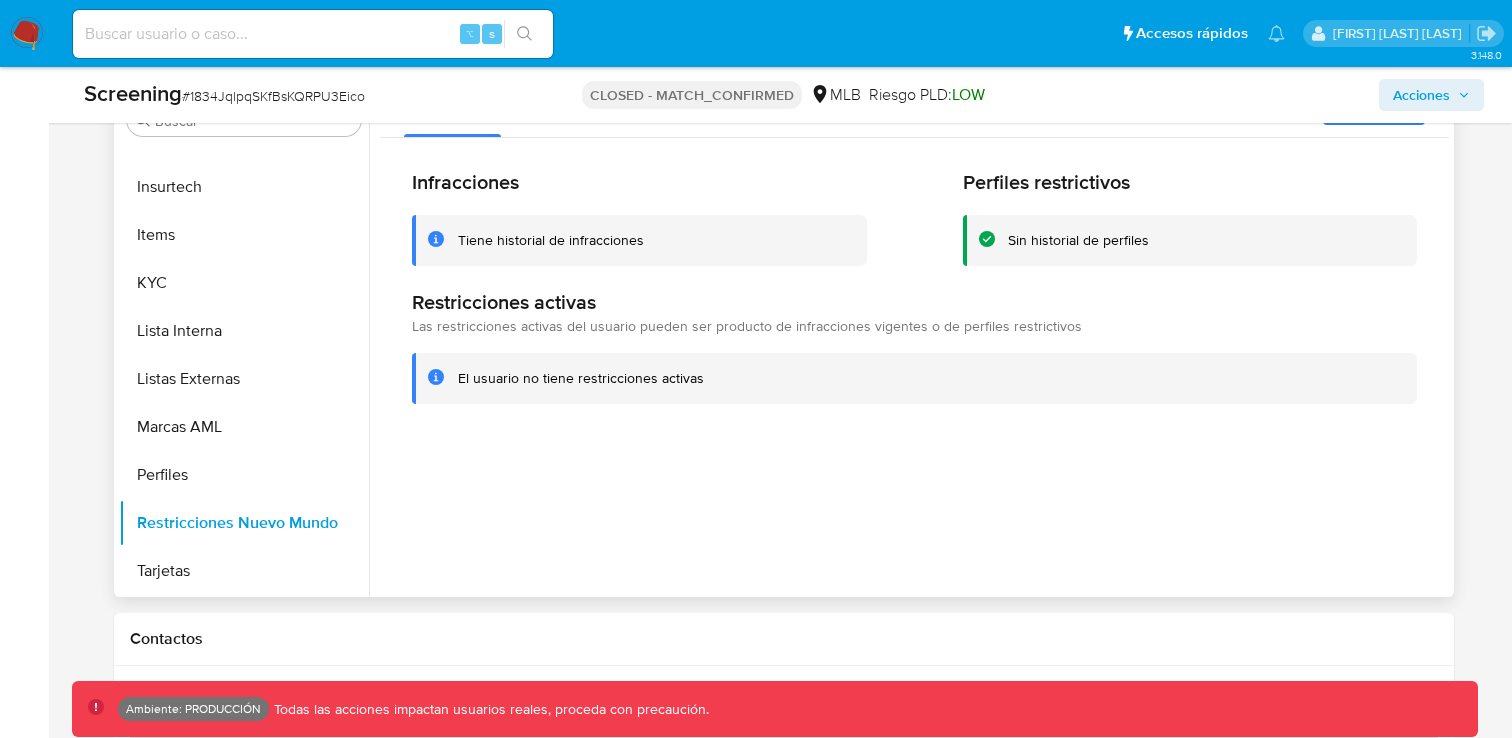 scroll, scrollTop: 935, scrollLeft: 0, axis: vertical 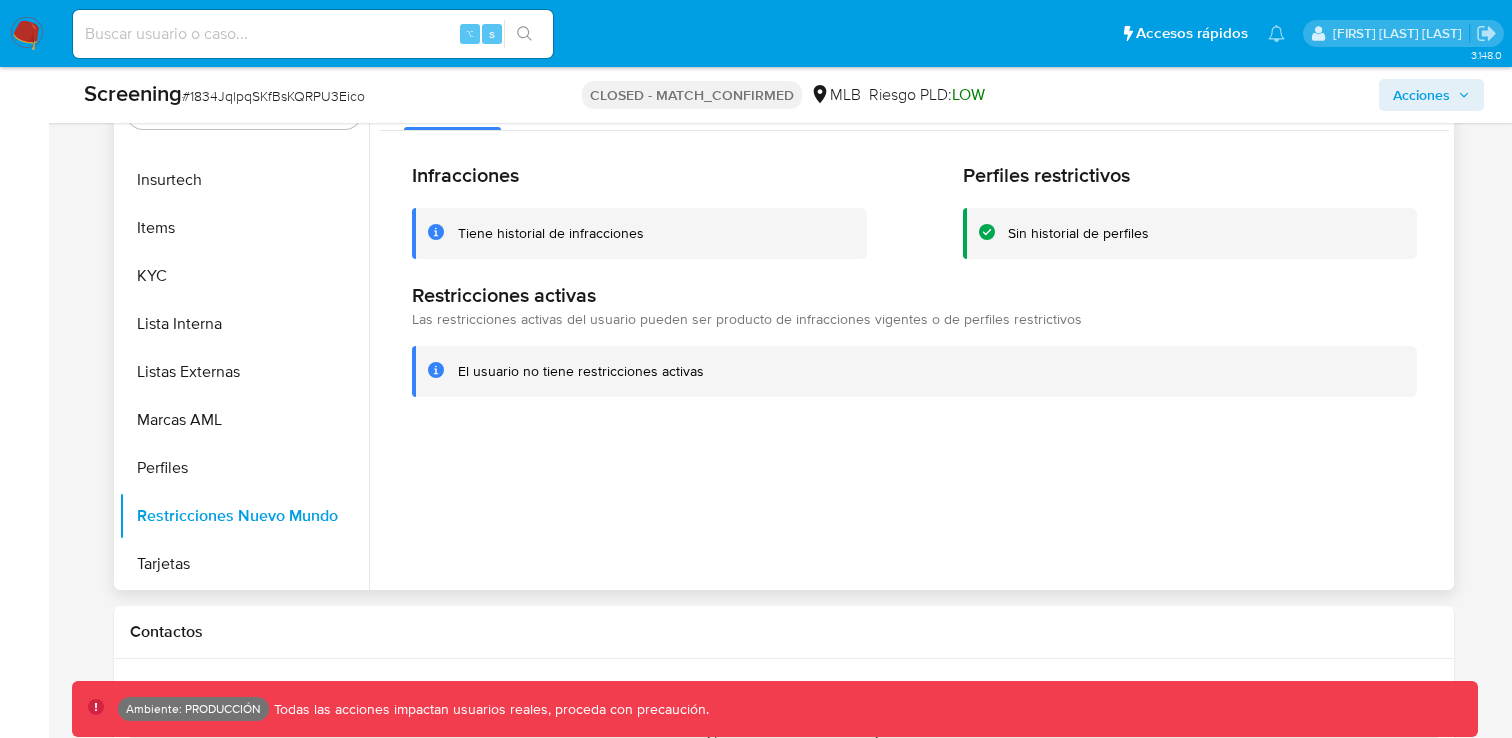 type 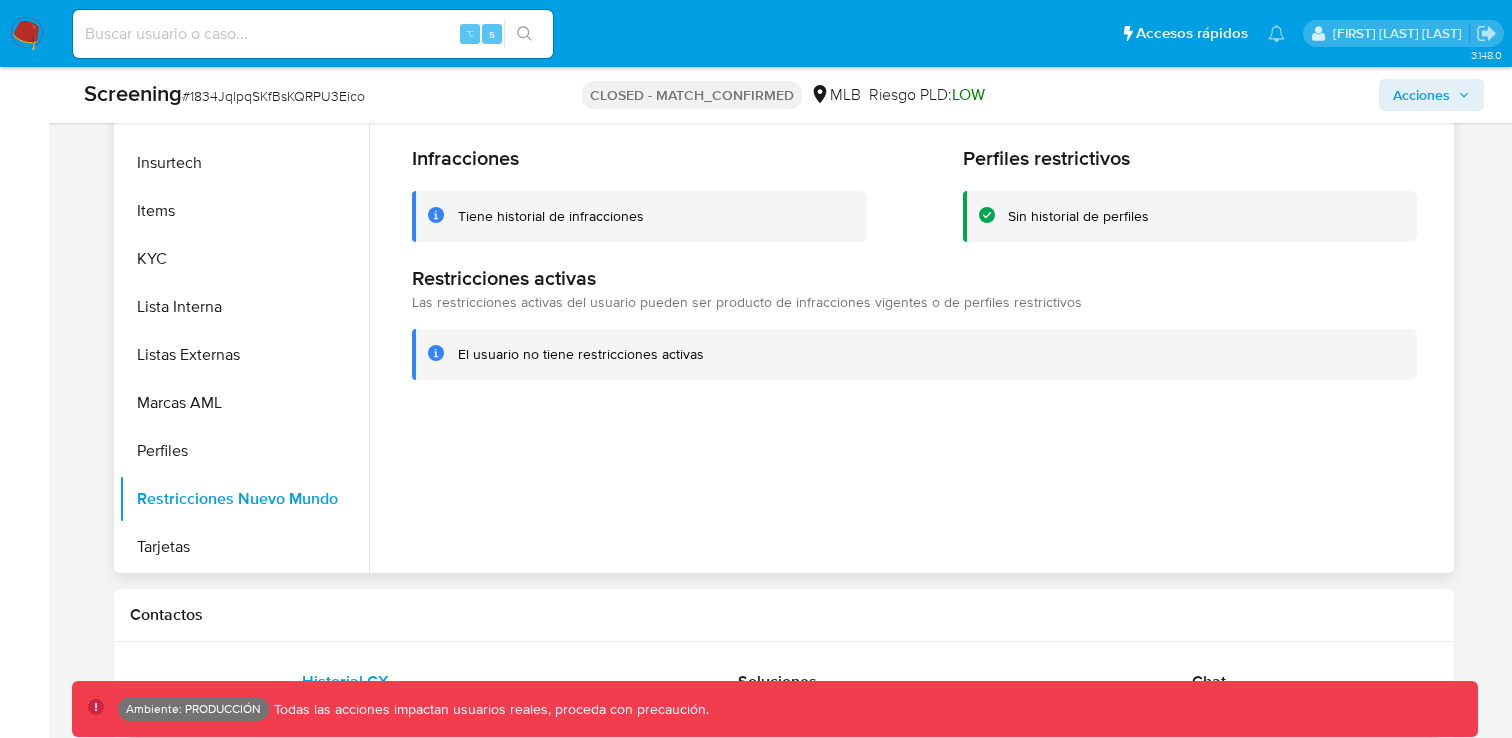 scroll, scrollTop: 951, scrollLeft: 0, axis: vertical 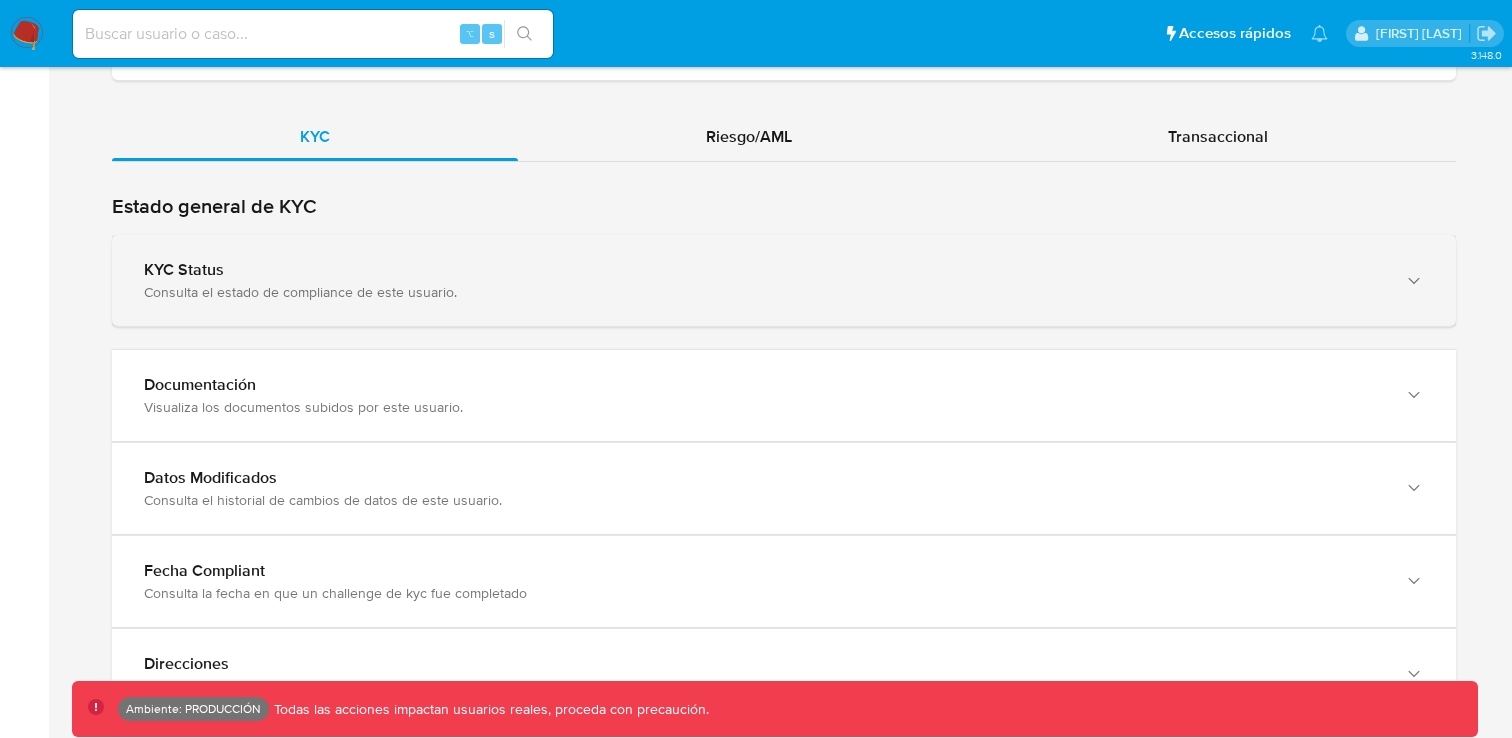 click on "Consulta el estado de compliance de este usuario." at bounding box center (764, 292) 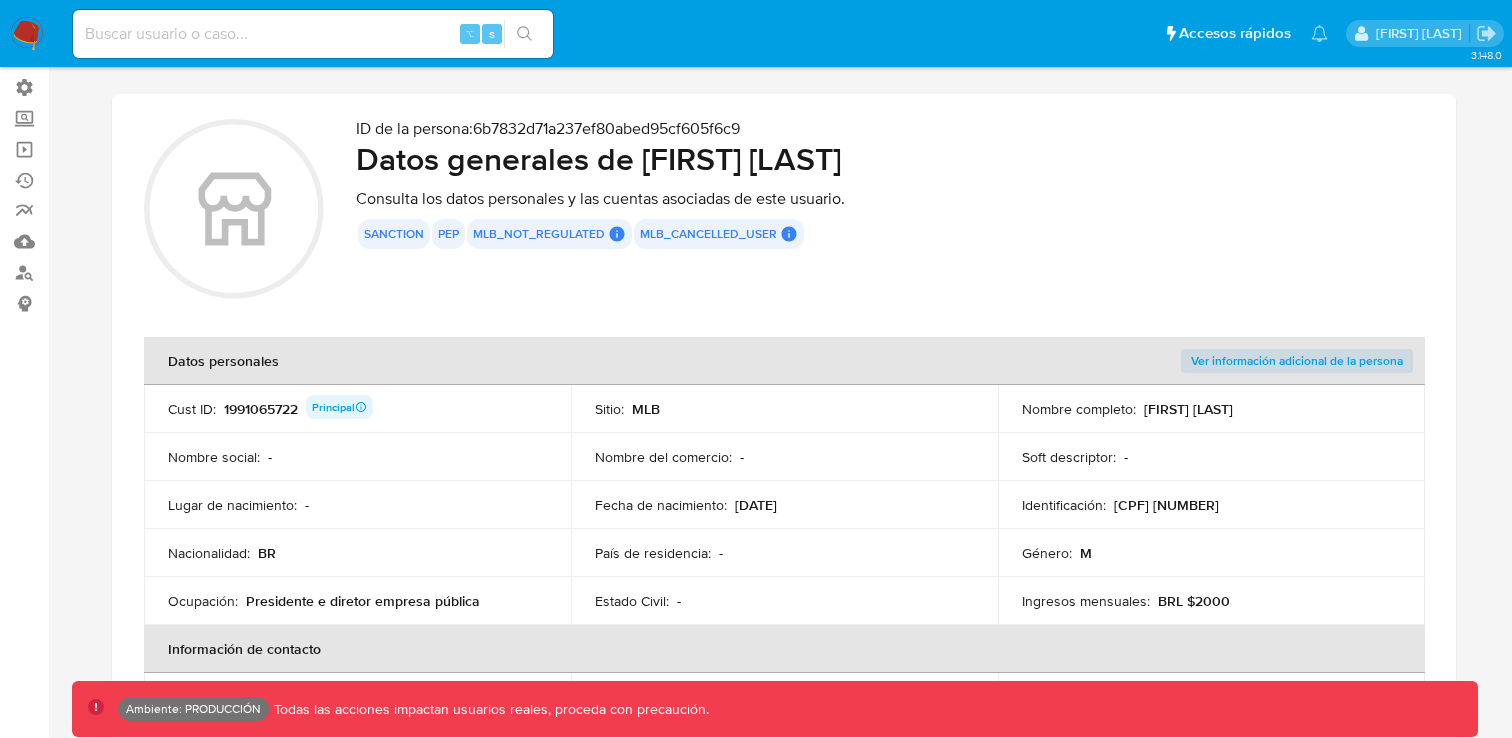 scroll, scrollTop: 148, scrollLeft: 0, axis: vertical 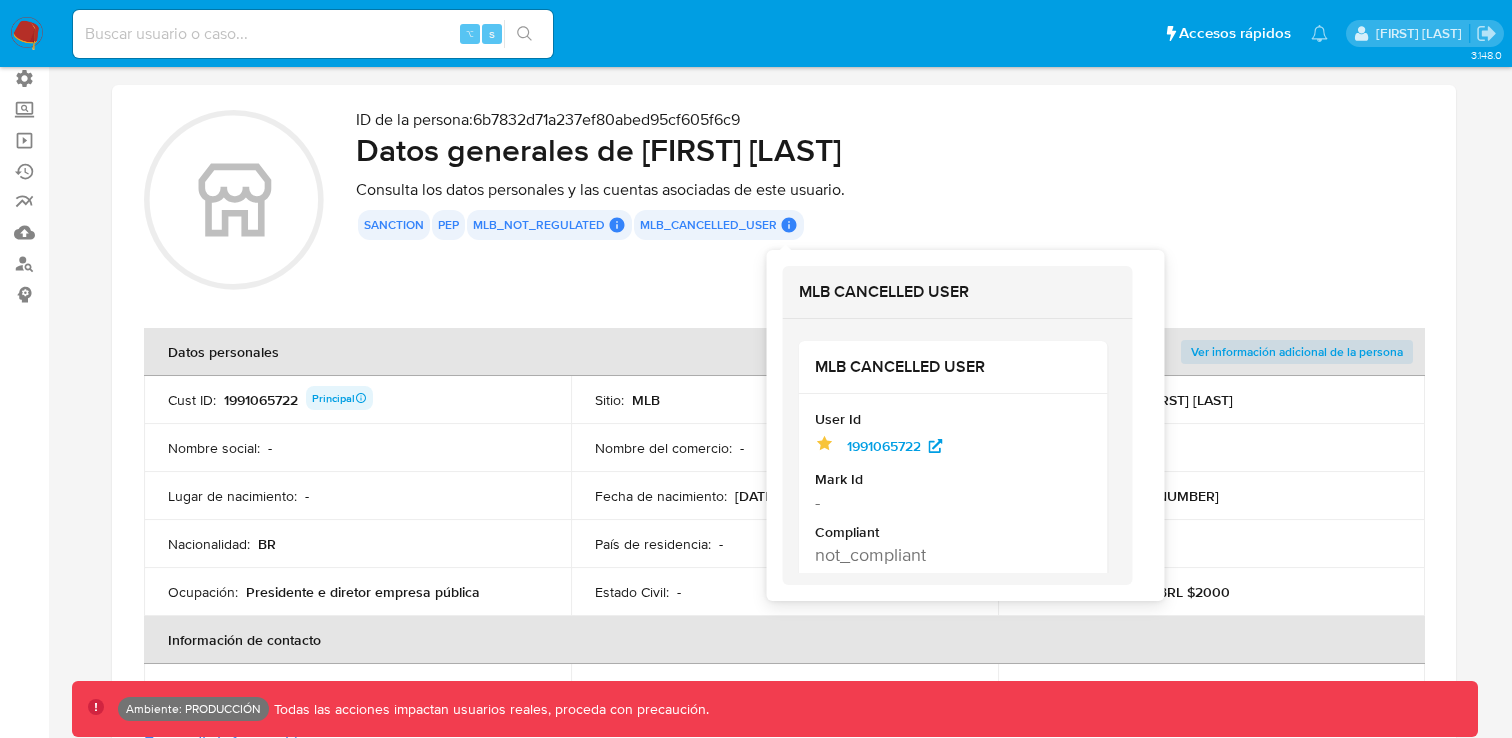 click 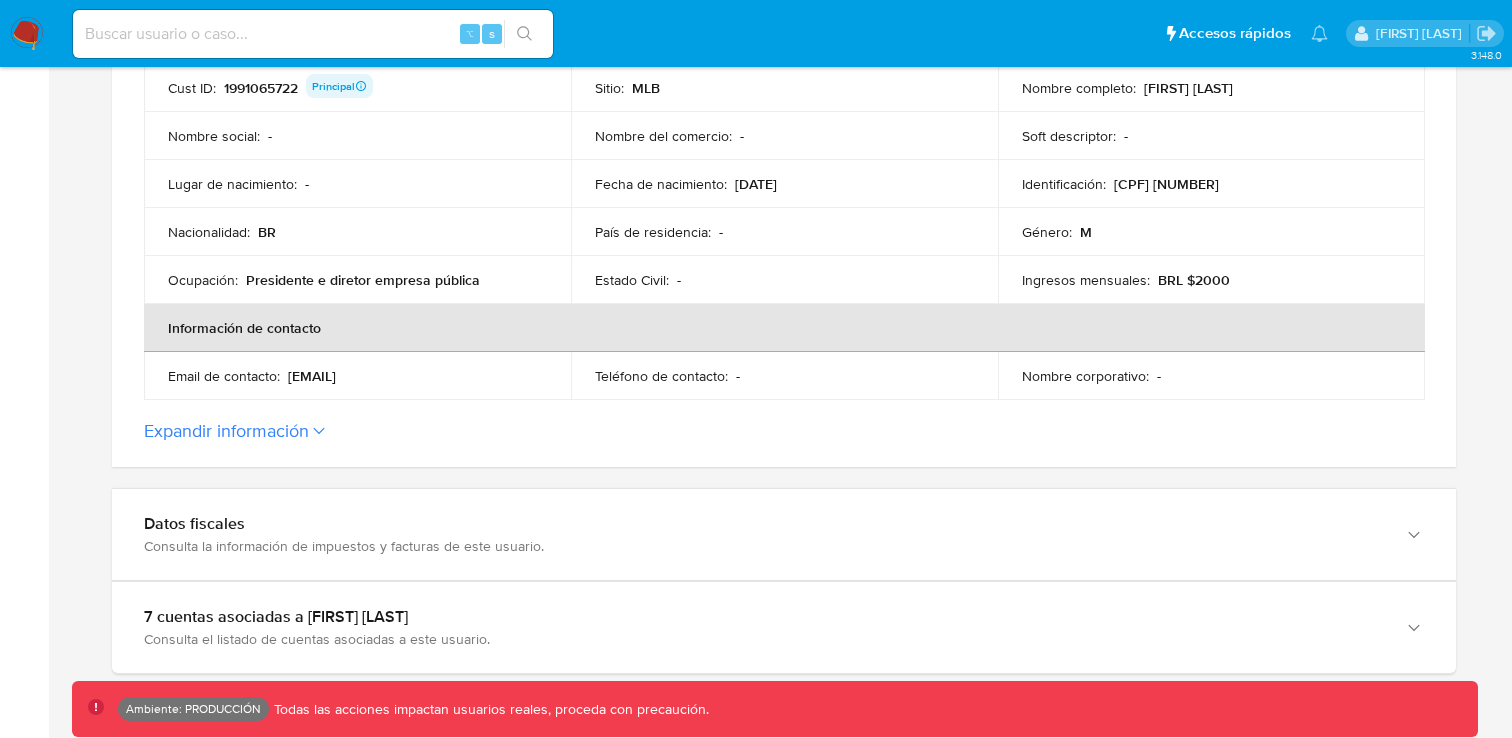 scroll, scrollTop: 435, scrollLeft: 0, axis: vertical 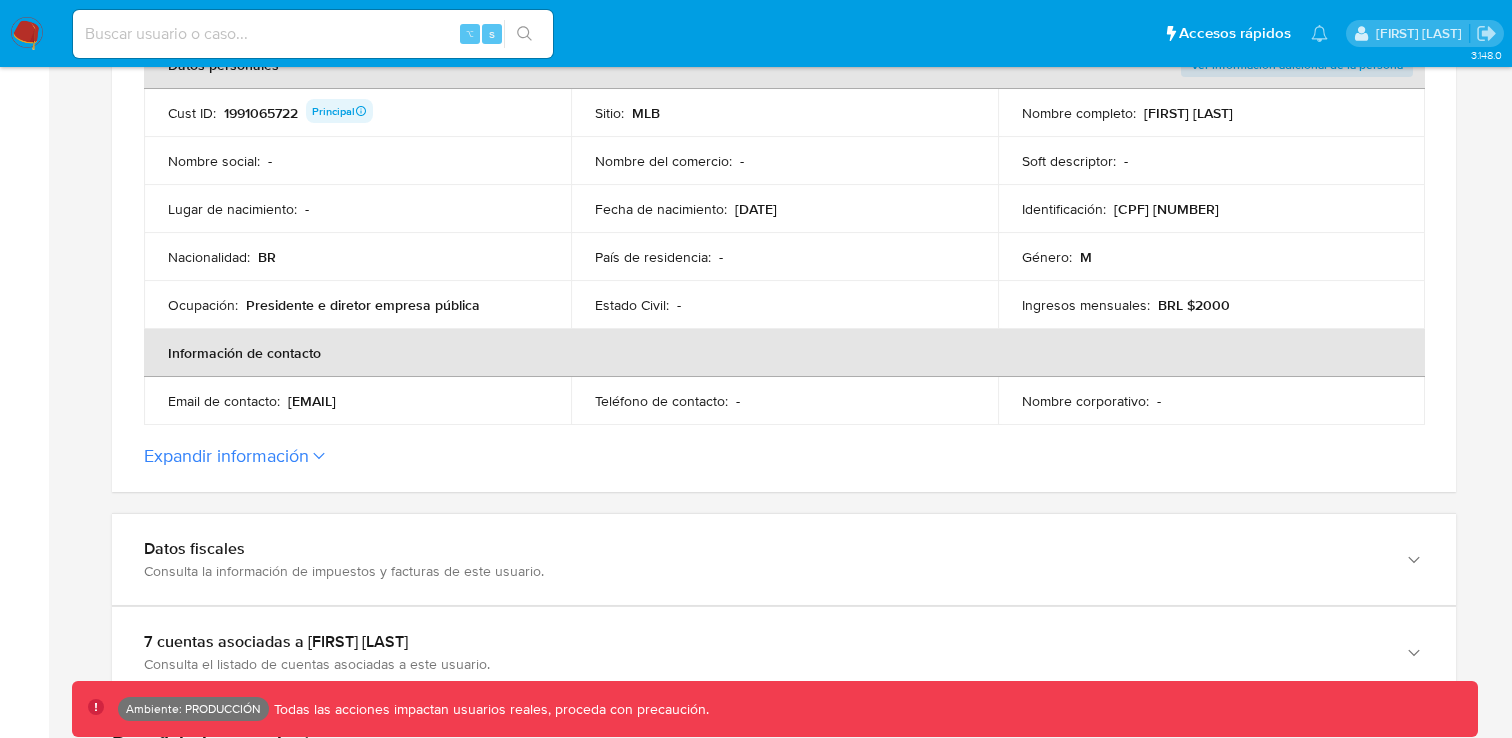 click on "ID de la persona :  [ID]   Datos generales de   [FIRST] [LAST]   Consulta los datos personales y las cuentas asociadas de este usuario. sanction pep mlb_not_regulated   MLB NOT REGULATED MLB NOT REGULATED User Id [NUMBER] Mark Id - Compliant not_compliant Created At [DATE_TIME] MLB NOT REGULATED User Id [NUMBER] Mark Id - Compliant not_compliant Created At [DATE_TIME] MLB NOT REGULATED User Id [NUMBER] Mark Id - Compliant not_compliant Created At [DATE_TIME] MLB NOT REGULATED User Id [NUMBER] Mark Id - Compliant not_compliant Created At [DATE_TIME] MLB NOT REGULATED User Id [NUMBER] Mark Id - Compliant not_compliant Created At [DATE_TIME] mlb_cancelled_user   MLB CANCELLED USER MLB CANCELLED USER User Id   Identificado como usuario principal [NUMBER] Mark Id - Compliant not_compliant Created At [DATE_TIME] MLB CANCELLED USER User Id [NUMBER] Mark Id" at bounding box center (784, 145) 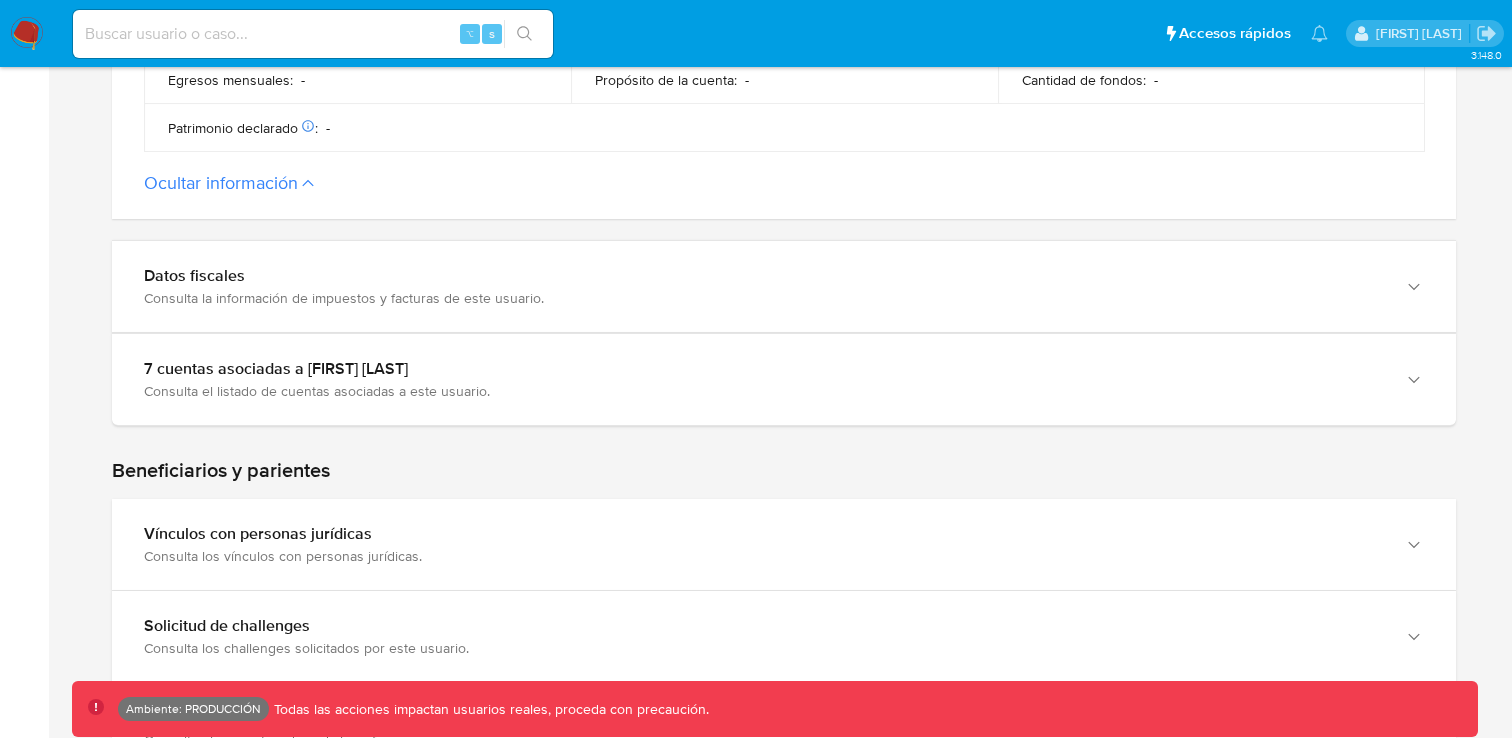 scroll, scrollTop: 1032, scrollLeft: 0, axis: vertical 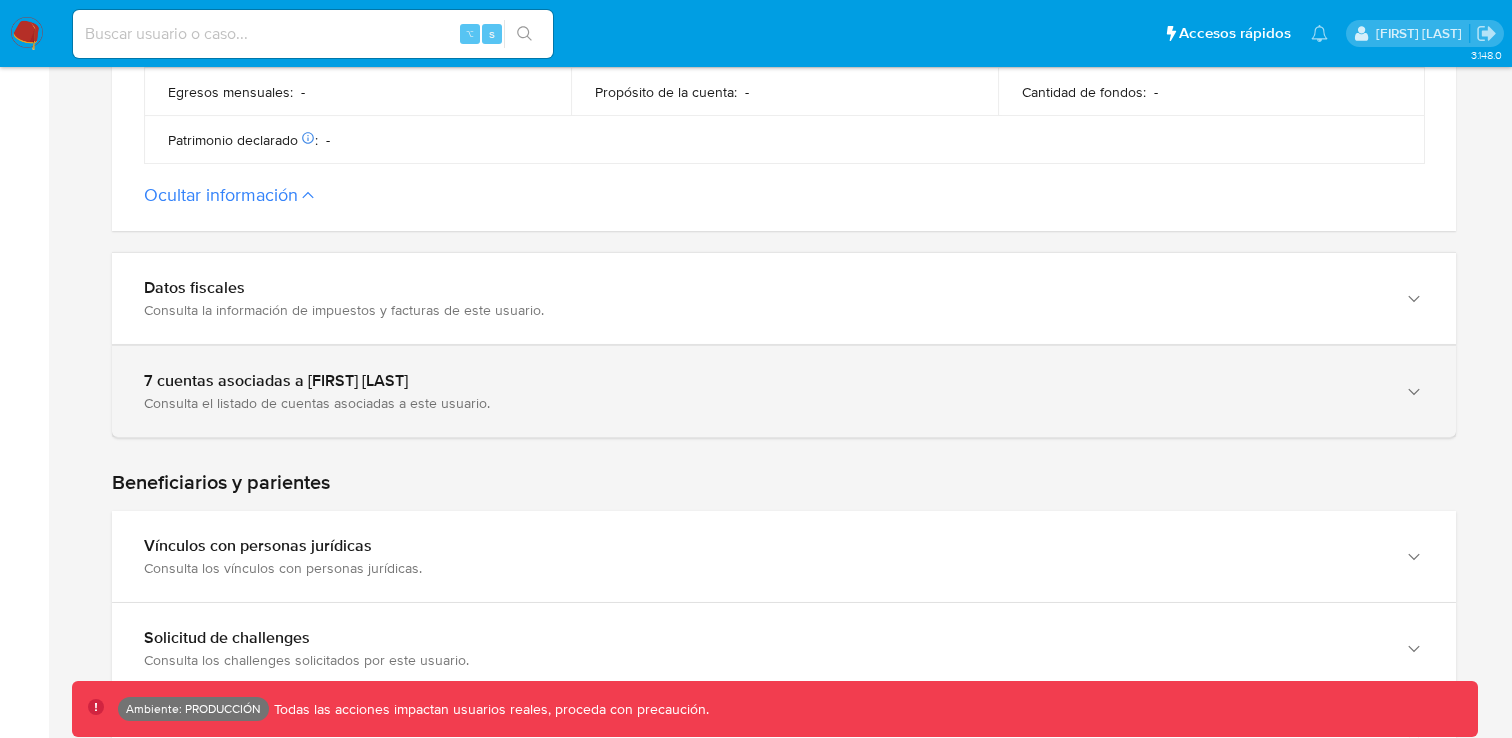 click on "7 cuentas asociadas a Alexandre de Moraes" at bounding box center (764, 381) 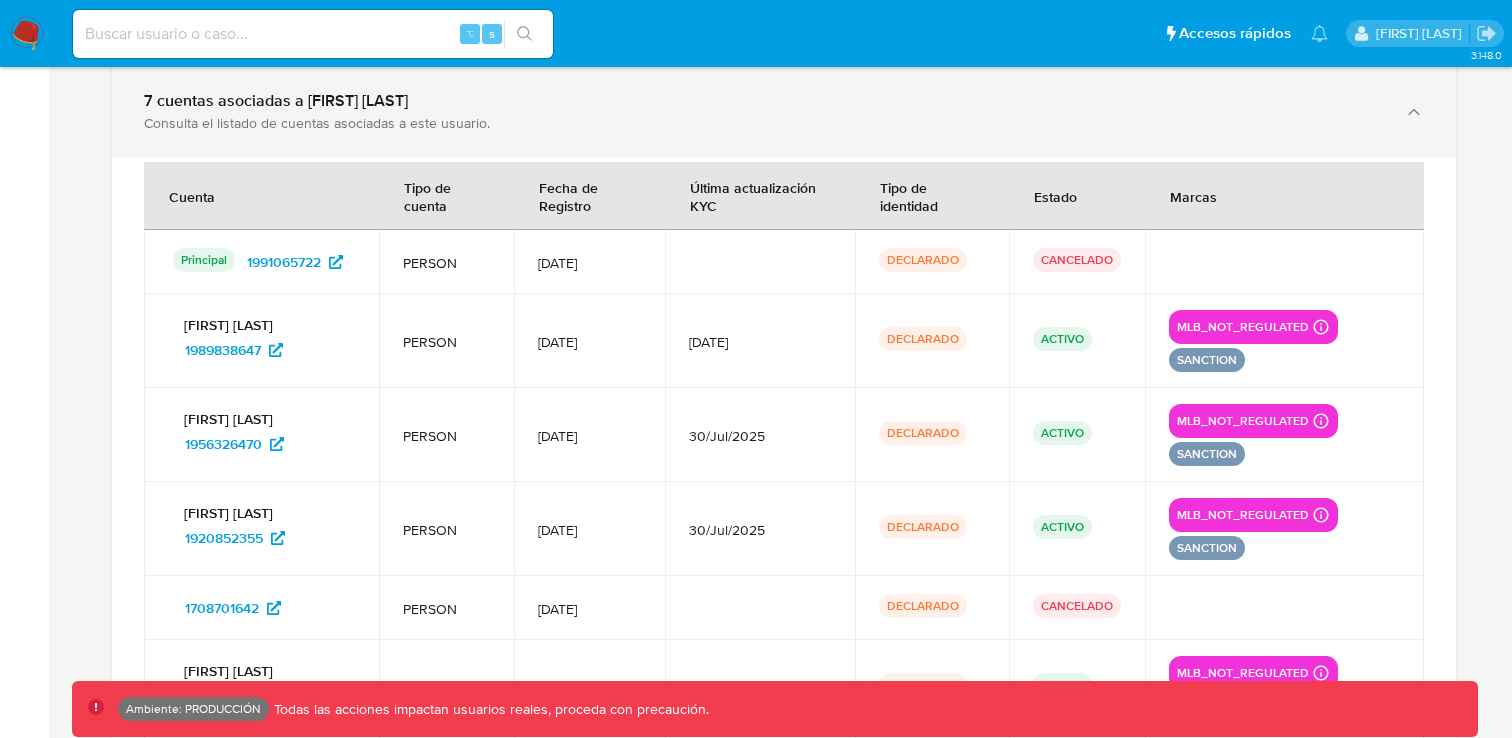 scroll, scrollTop: 1313, scrollLeft: 0, axis: vertical 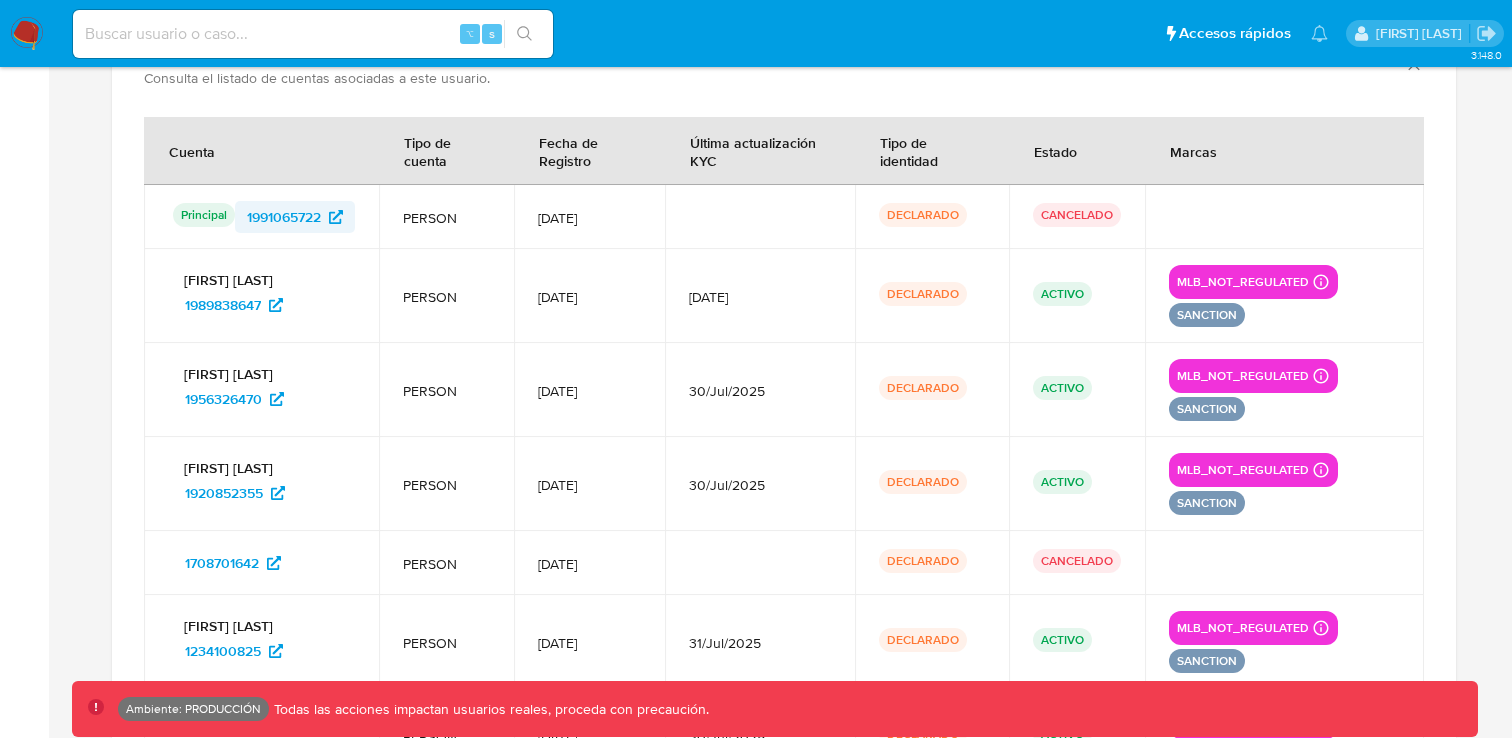click 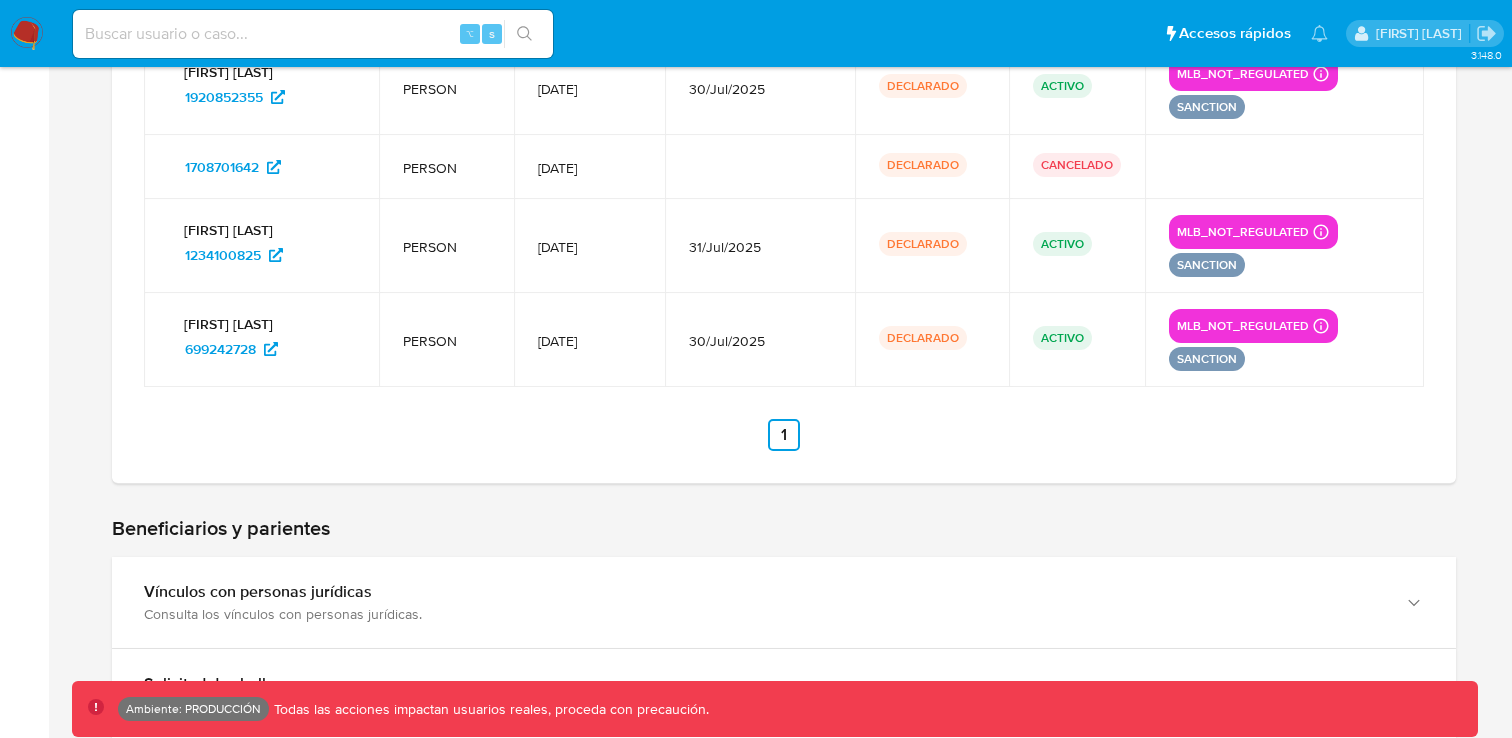 scroll, scrollTop: 1758, scrollLeft: 0, axis: vertical 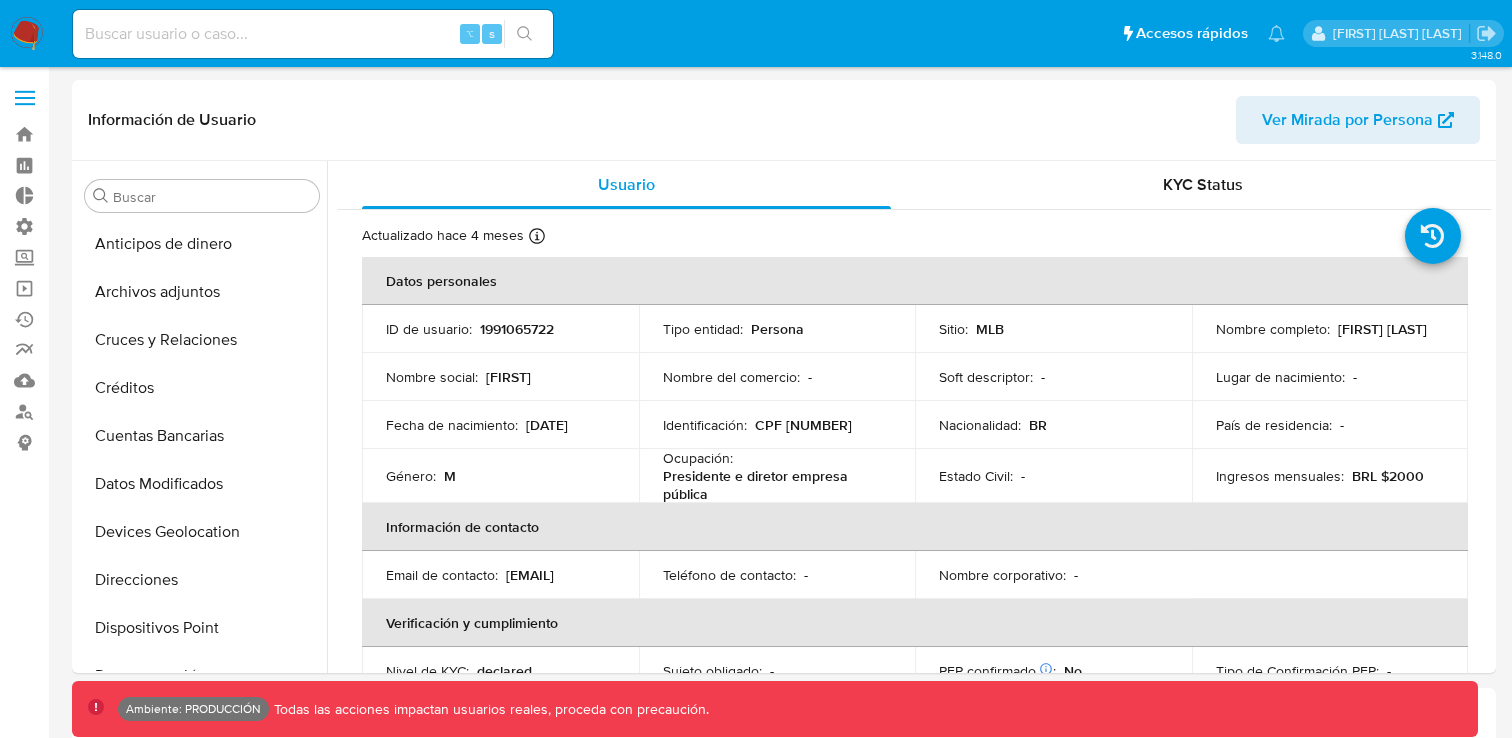 select on "10" 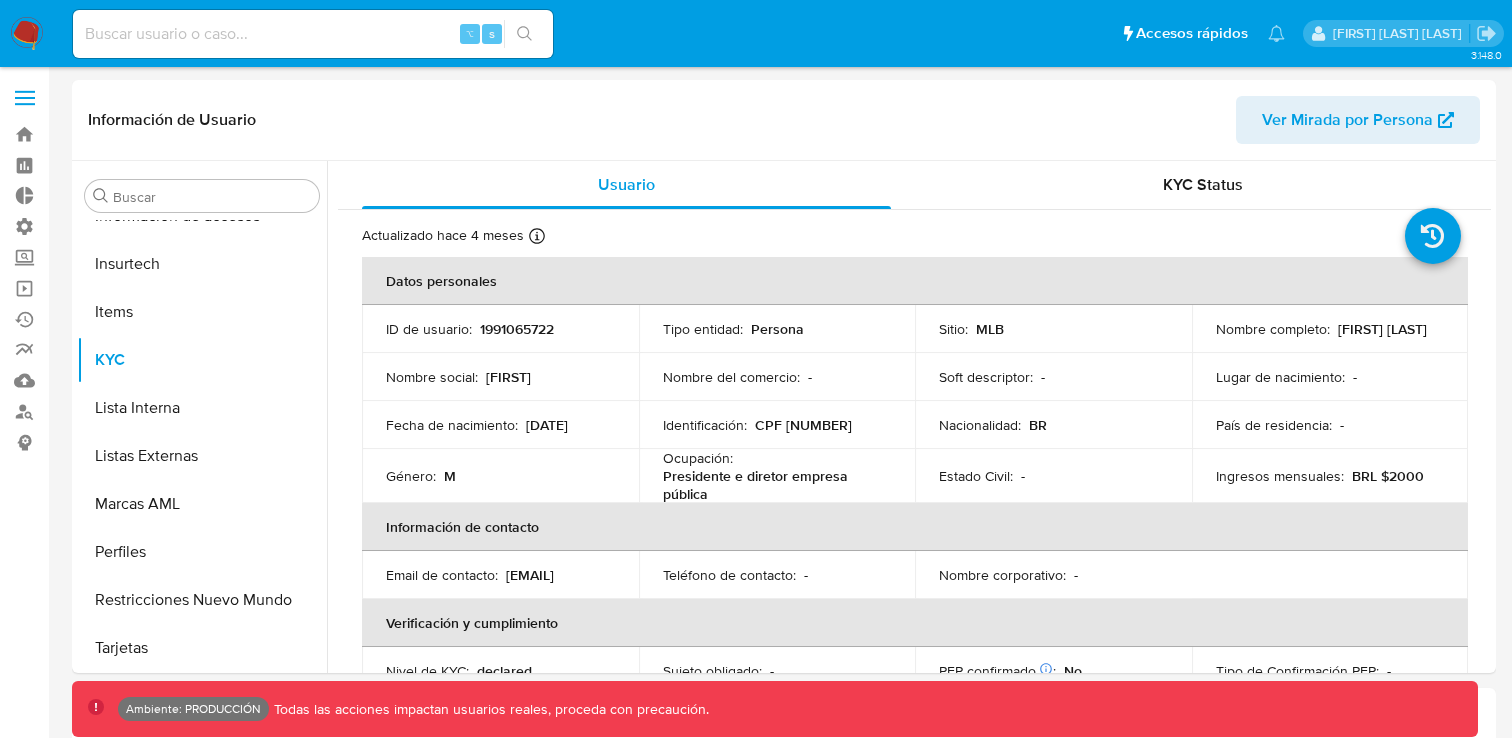scroll, scrollTop: 845, scrollLeft: 0, axis: vertical 